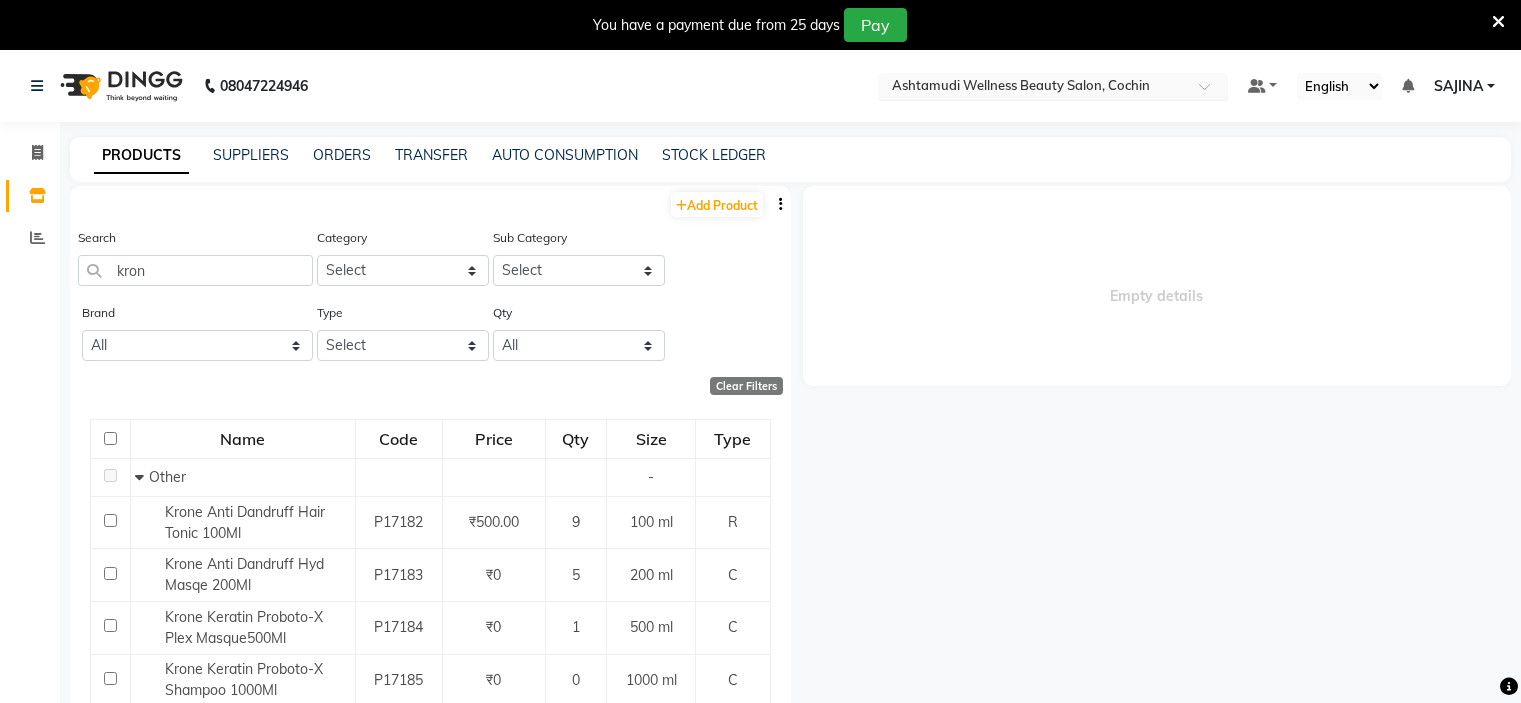 scroll, scrollTop: 0, scrollLeft: 0, axis: both 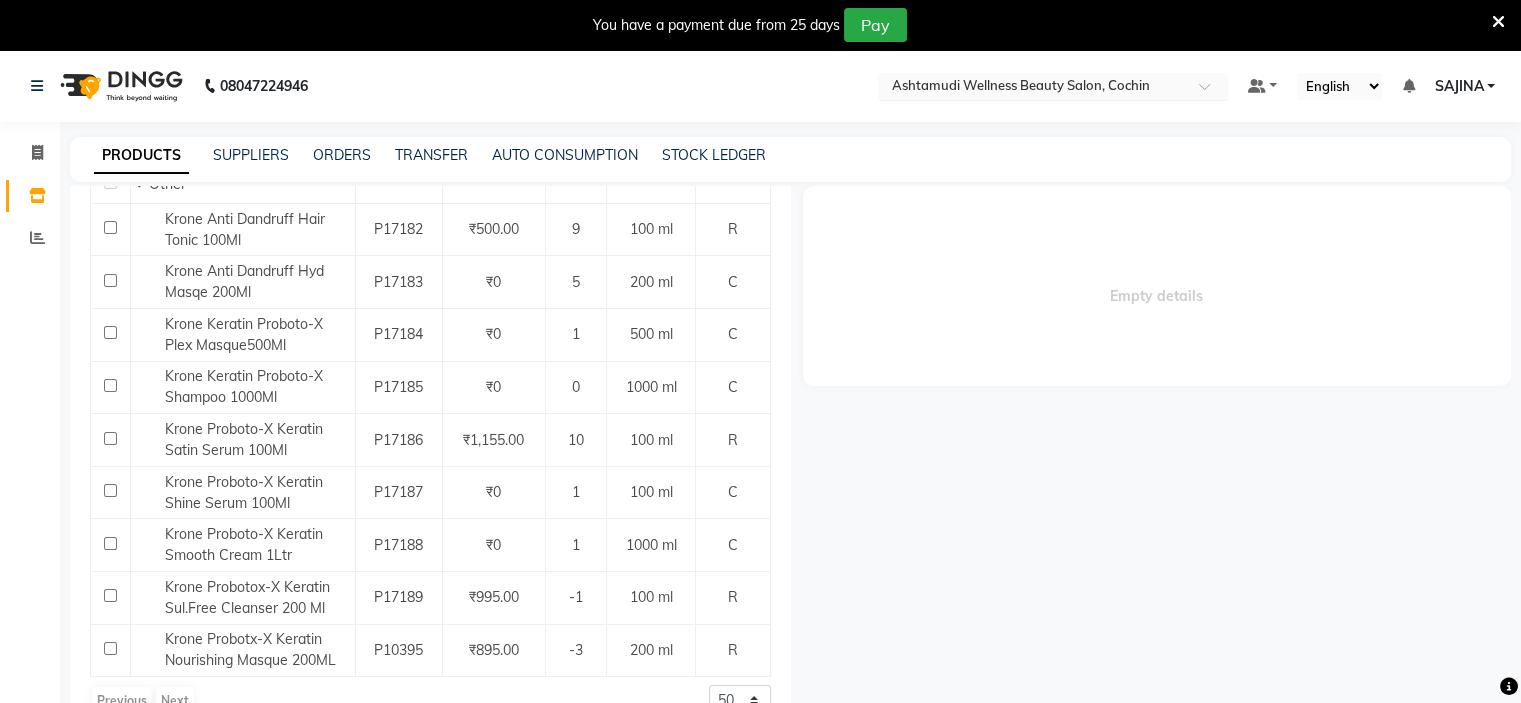 click at bounding box center [1033, 88] 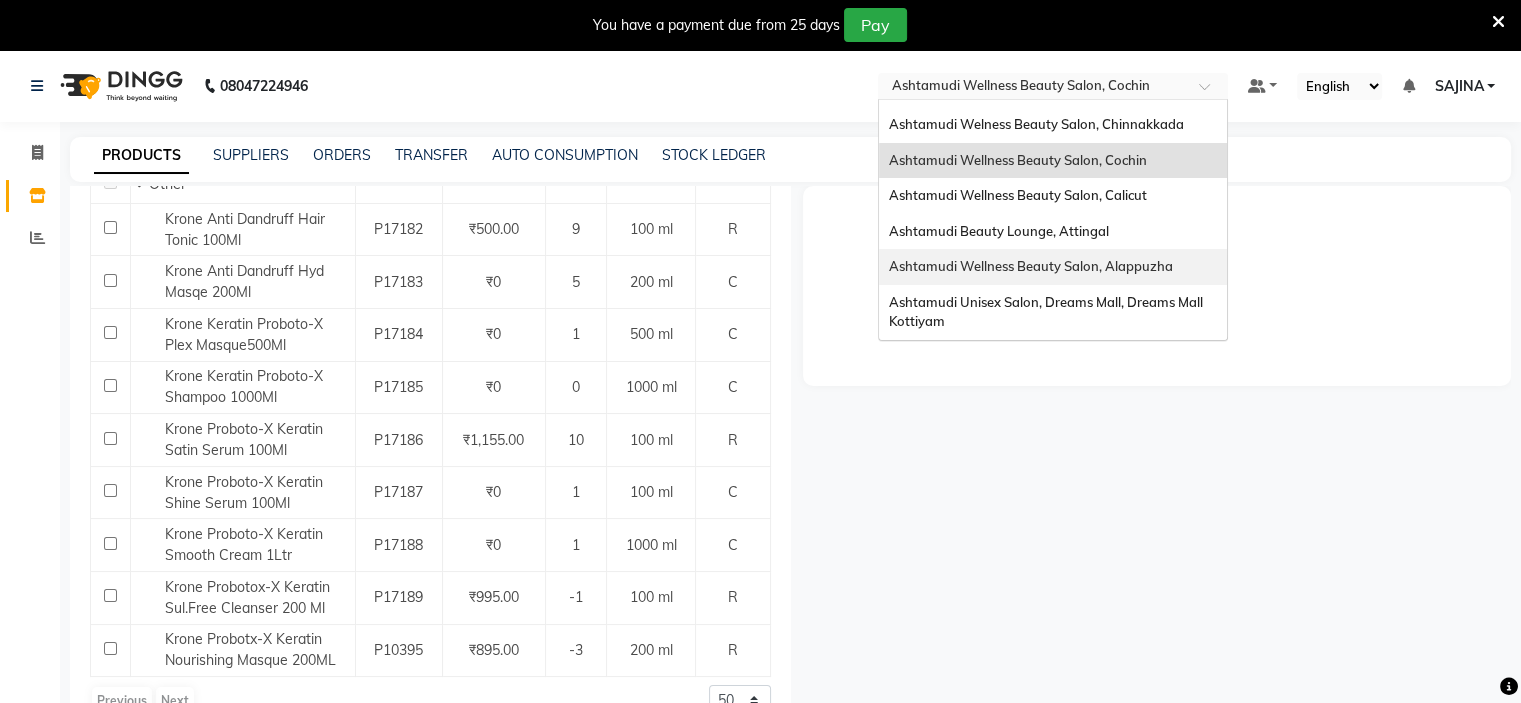 scroll, scrollTop: 0, scrollLeft: 0, axis: both 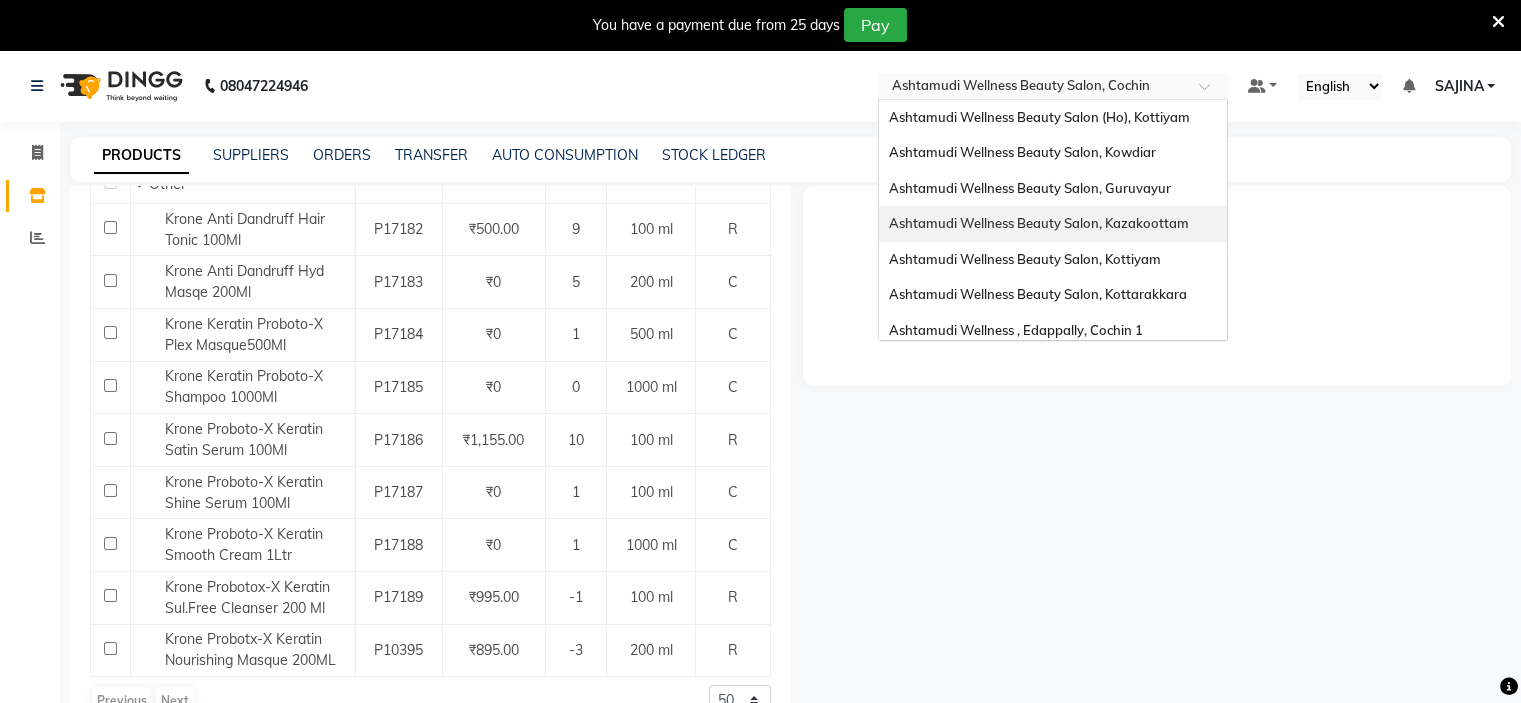 click on "Ashtamudi Wellness Beauty Salon, Kazakoottam" at bounding box center [1039, 223] 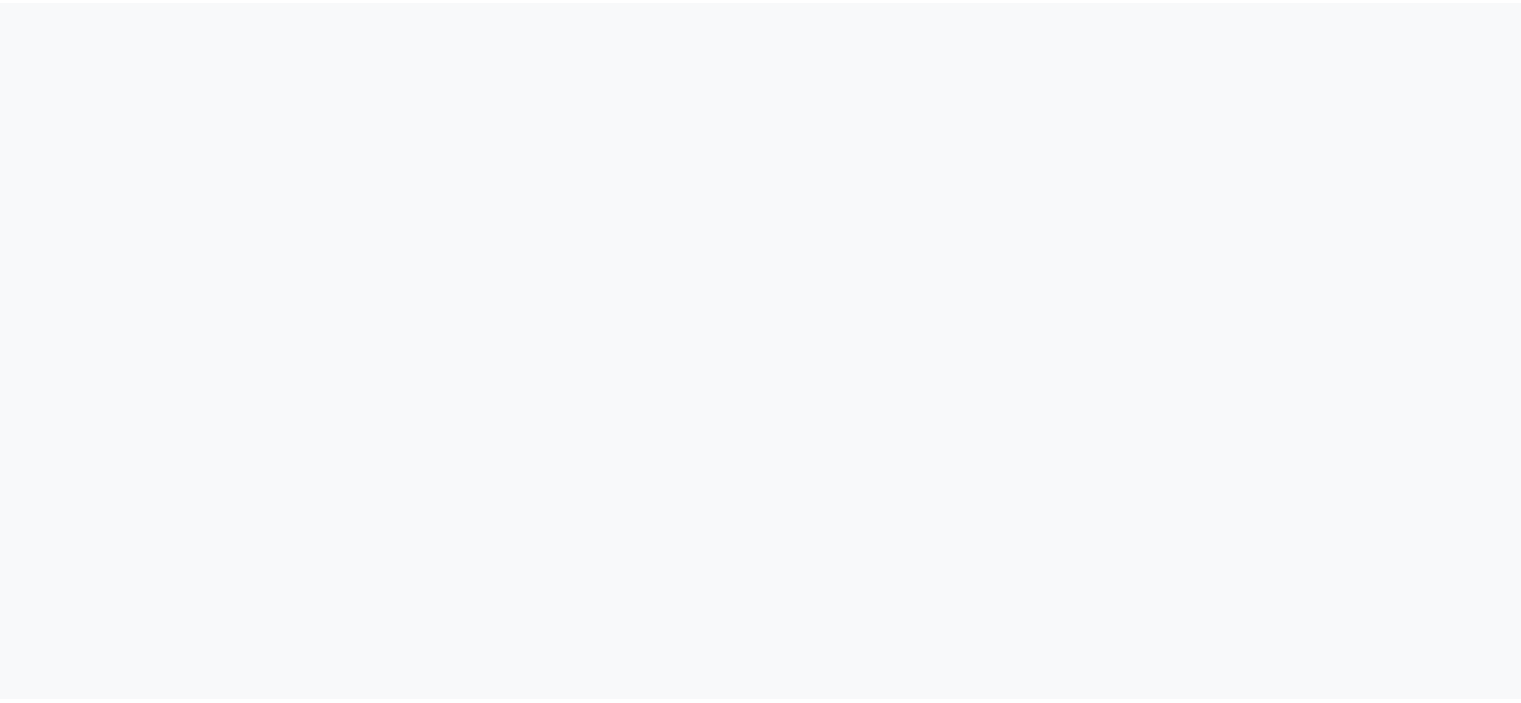 scroll, scrollTop: 0, scrollLeft: 0, axis: both 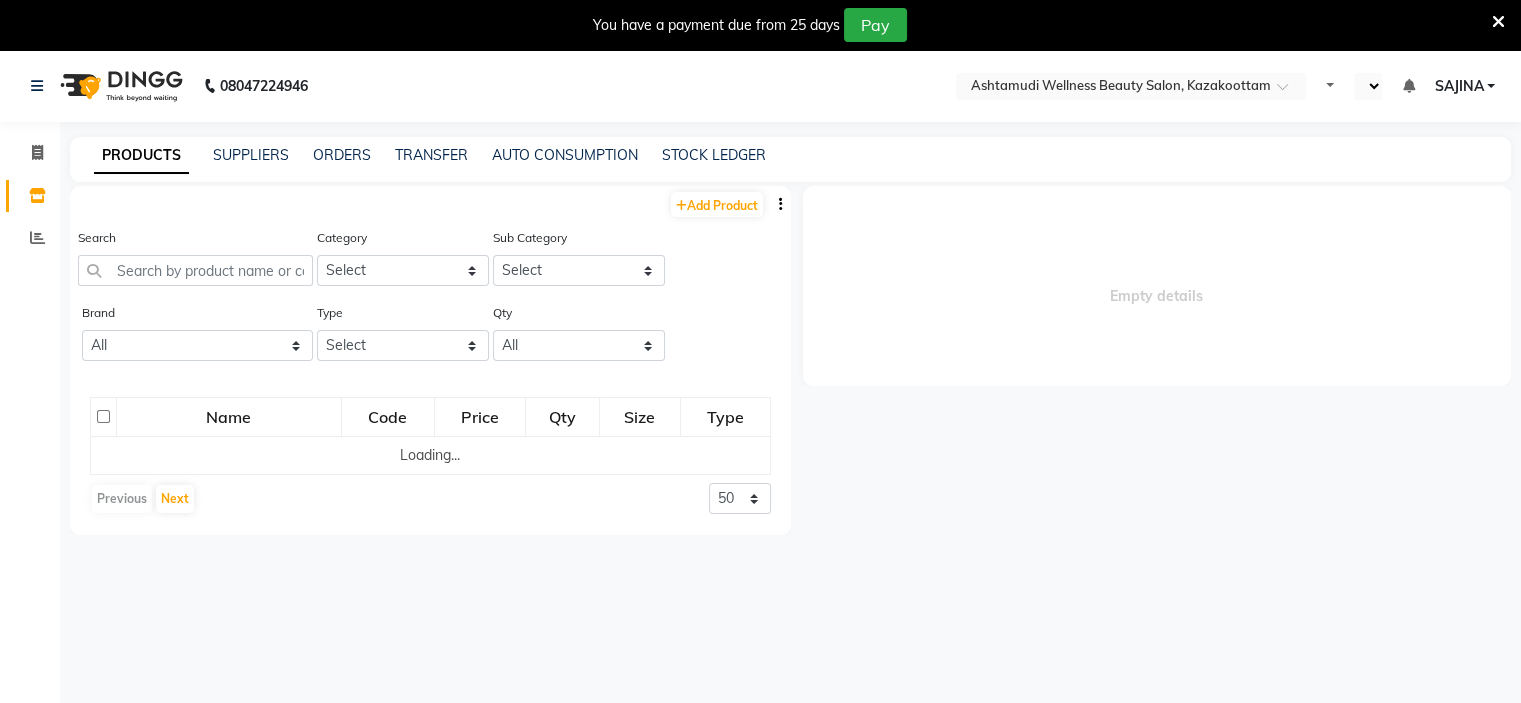 select on "en" 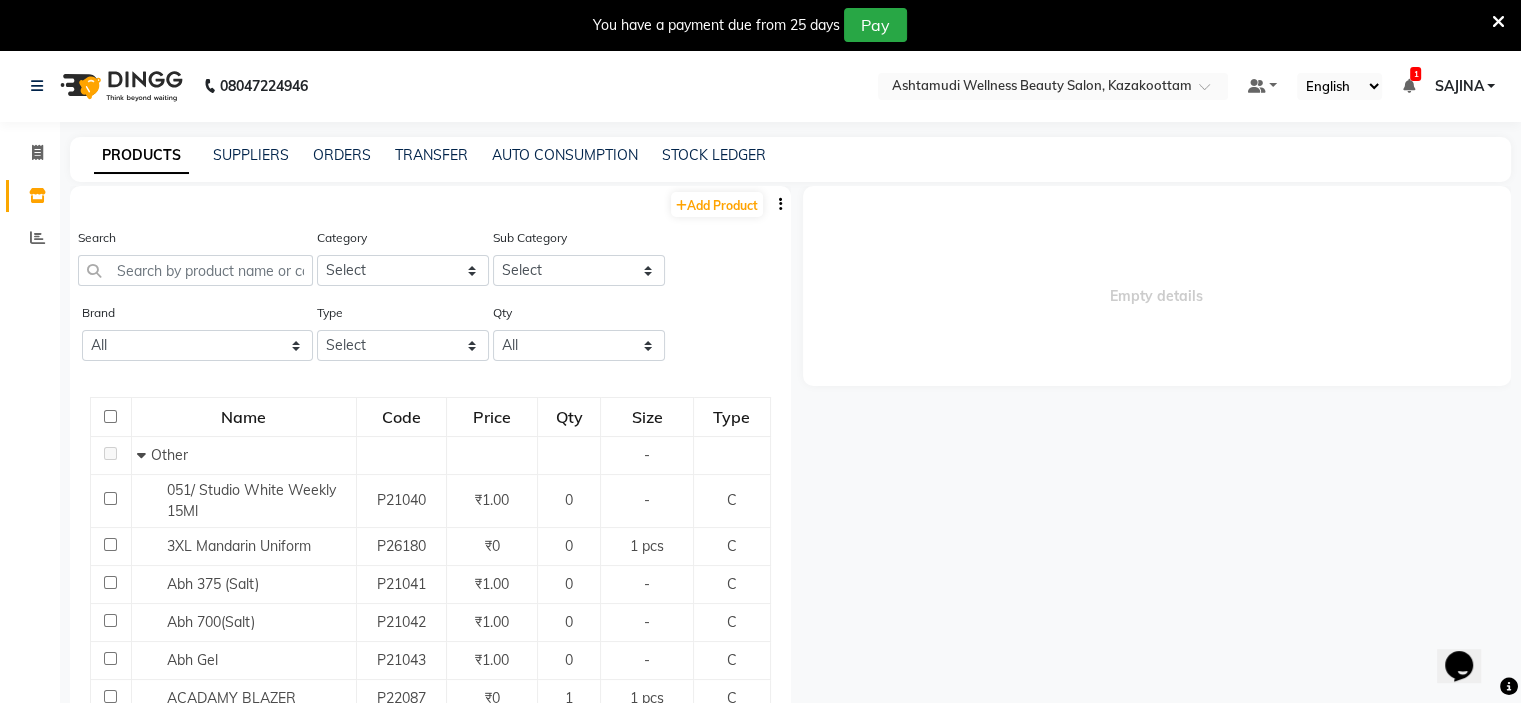 scroll, scrollTop: 0, scrollLeft: 0, axis: both 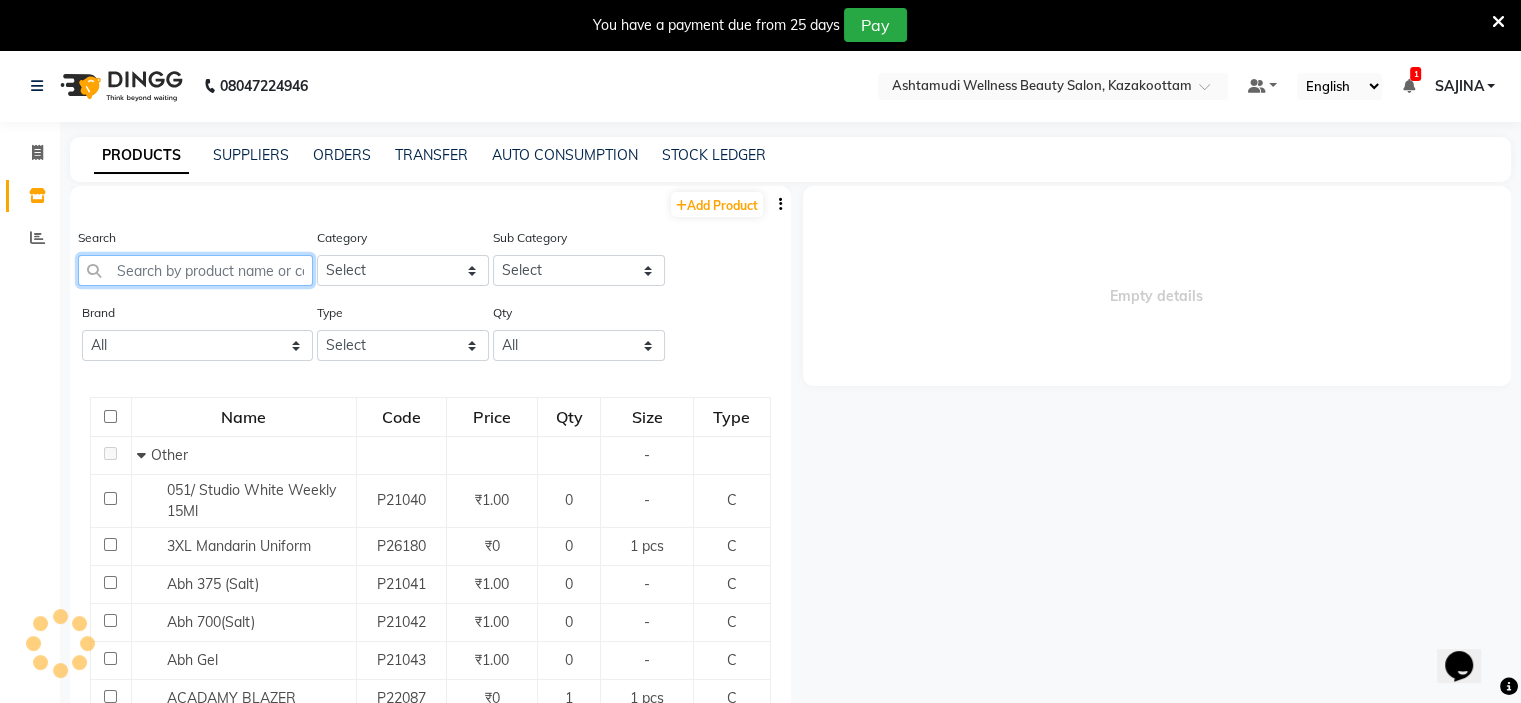 click 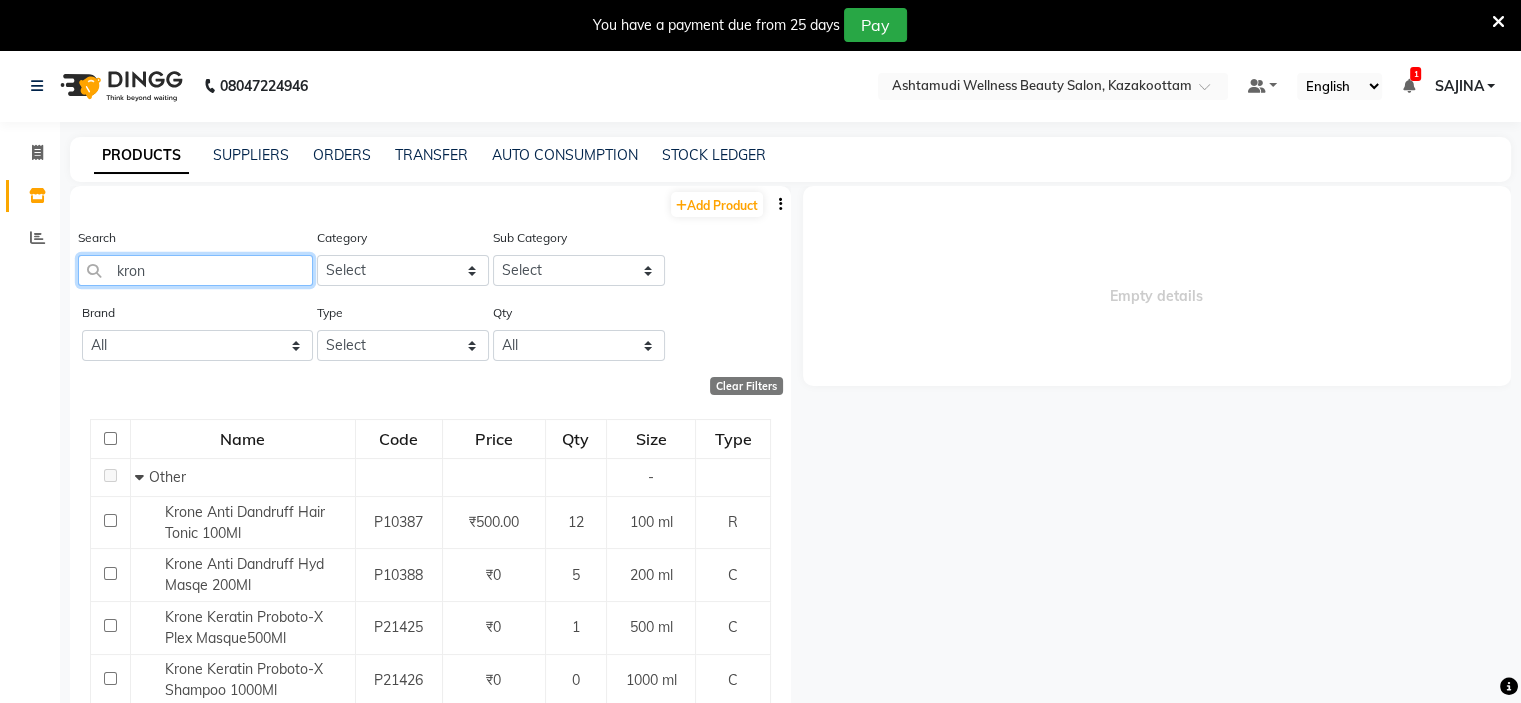 type on "kron" 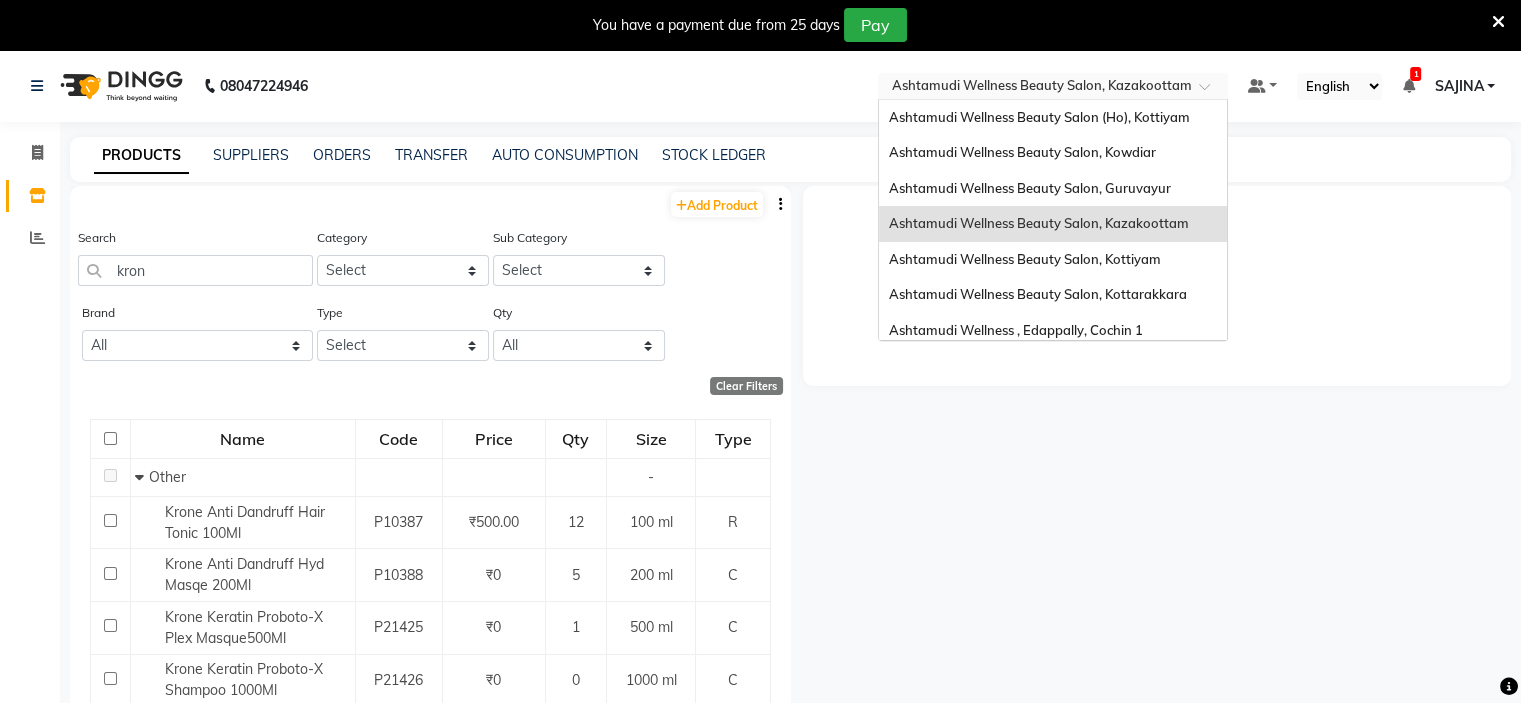 click at bounding box center (1033, 88) 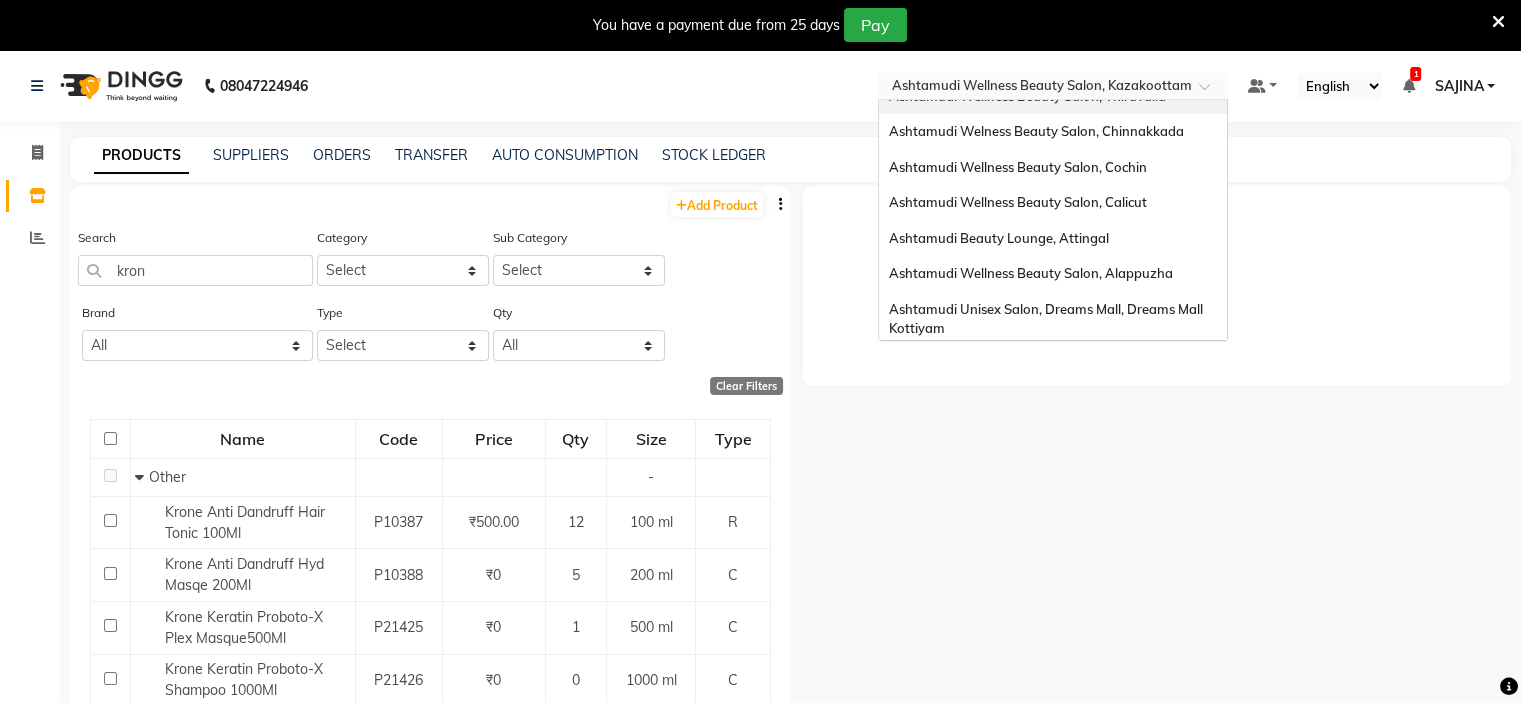scroll, scrollTop: 312, scrollLeft: 0, axis: vertical 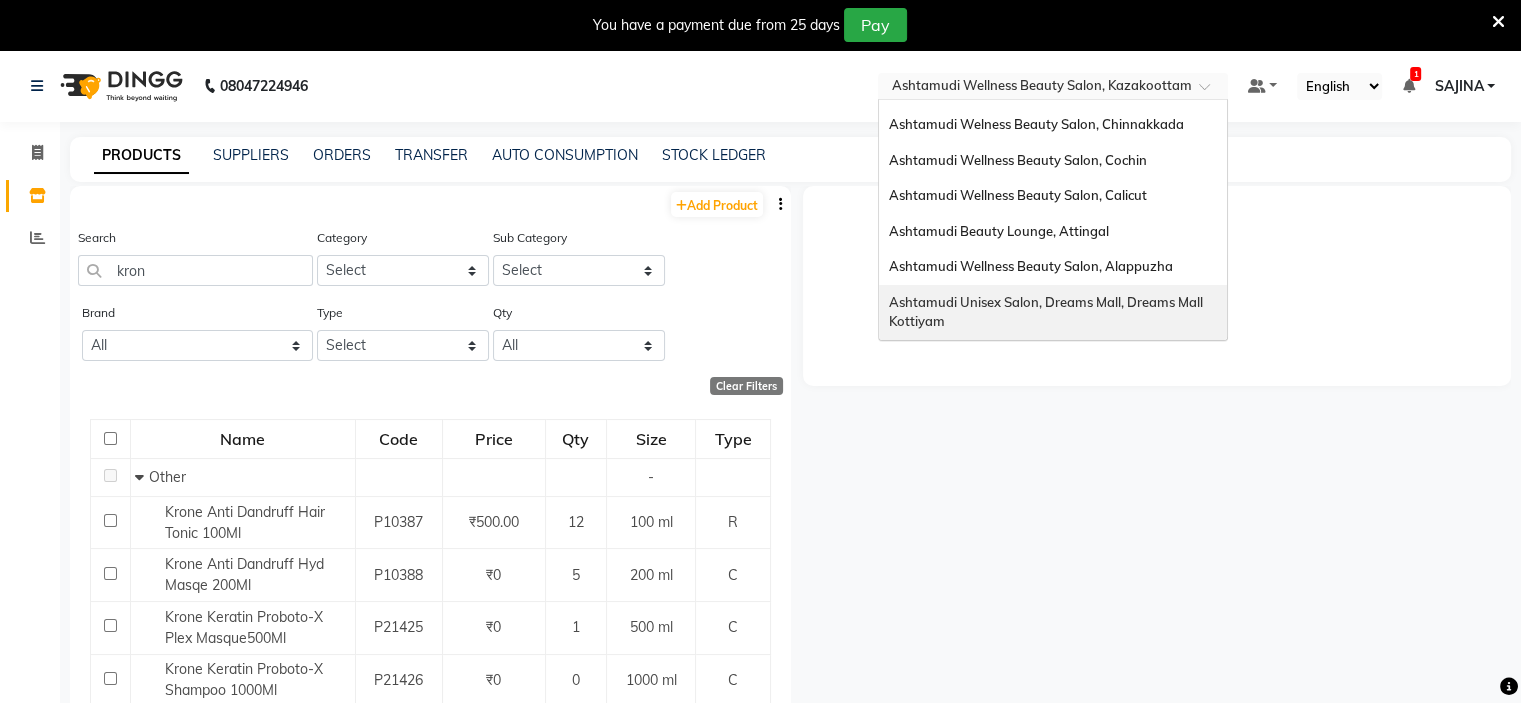 click on "Ashtamudi Unisex Salon, Dreams Mall, Dreams Mall Kottiyam" at bounding box center [1047, 312] 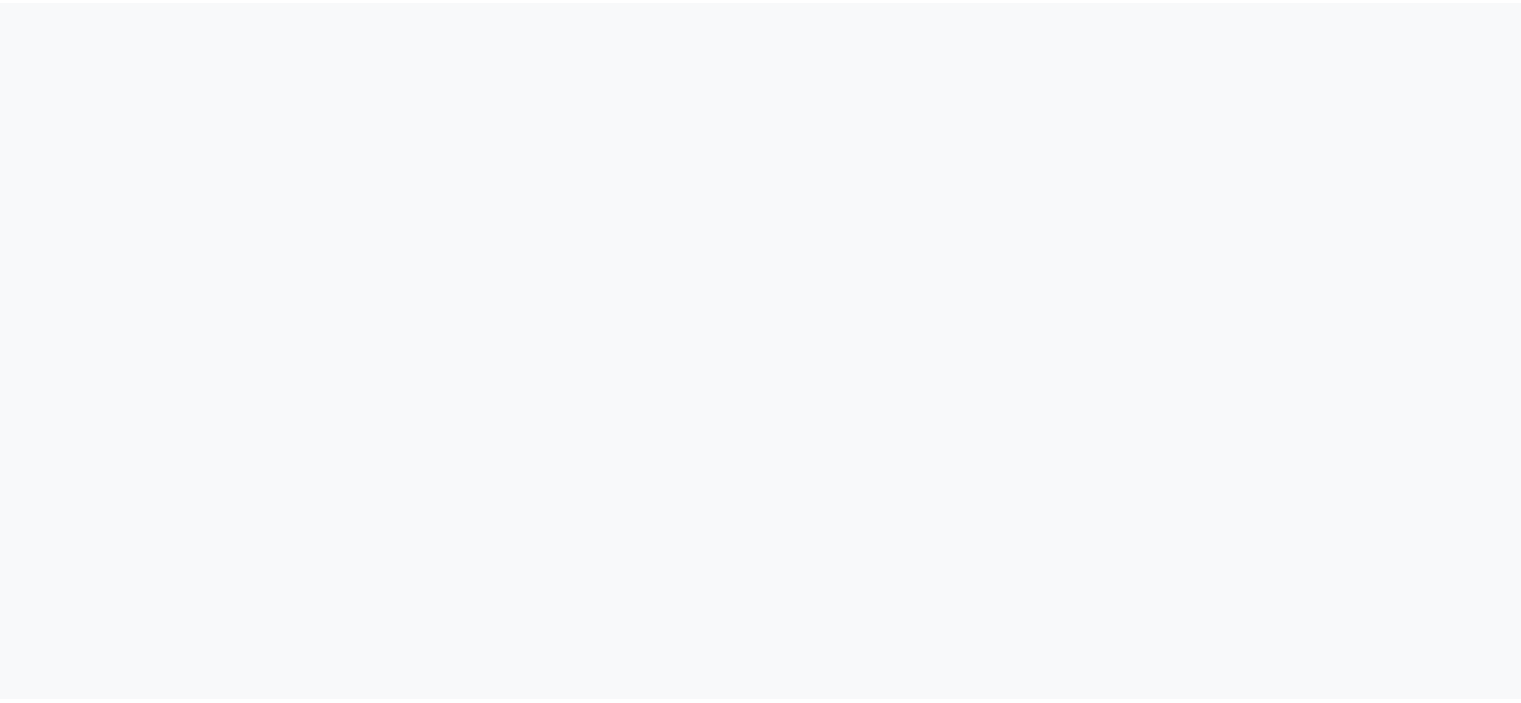 scroll, scrollTop: 0, scrollLeft: 0, axis: both 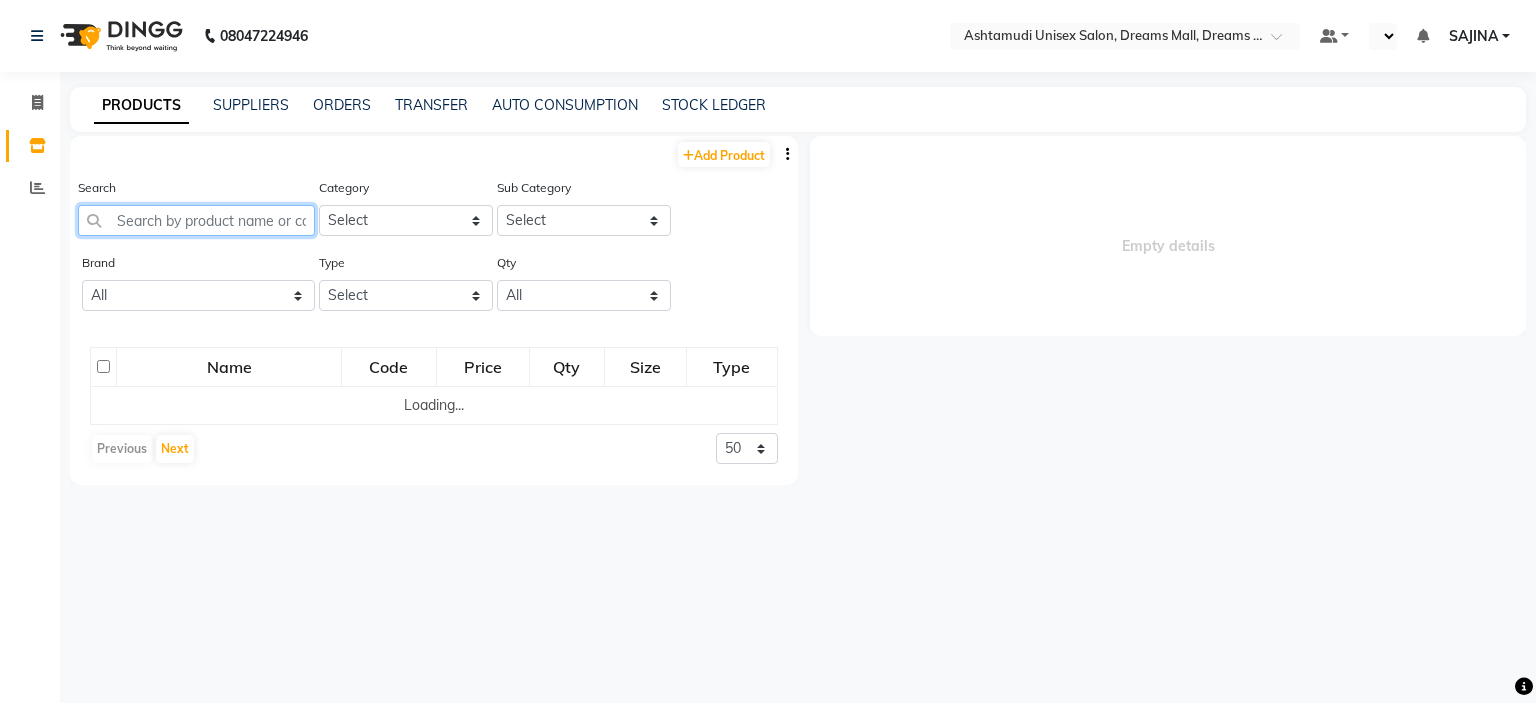 click 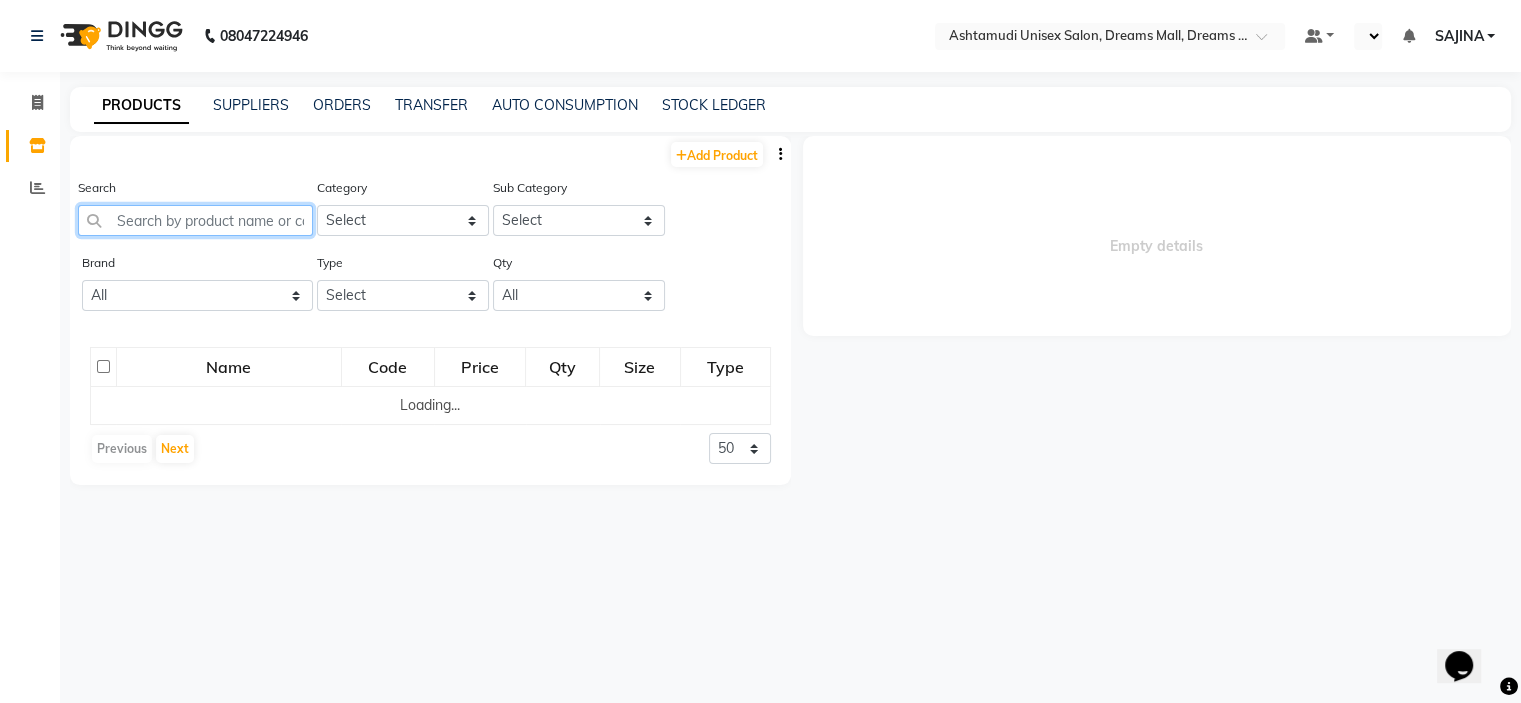 scroll, scrollTop: 0, scrollLeft: 0, axis: both 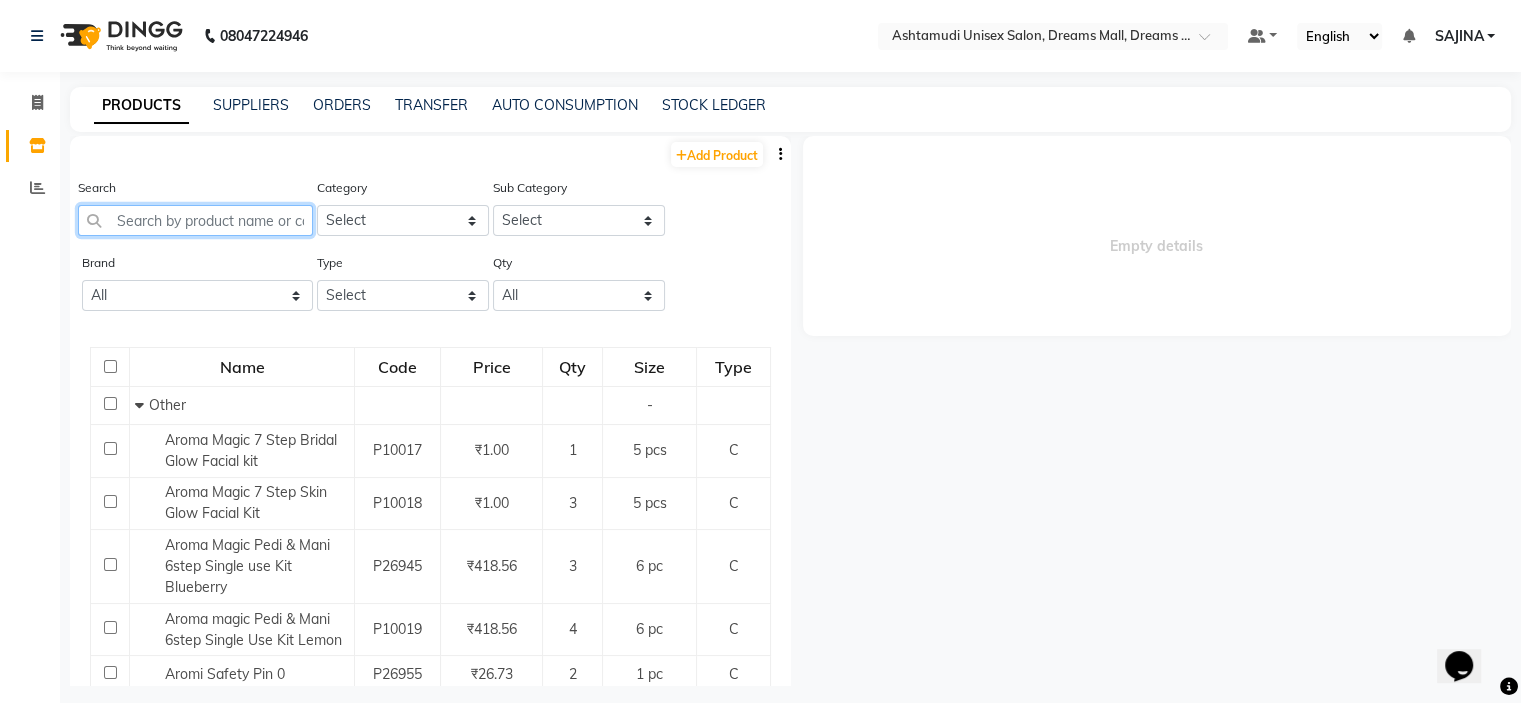 select on "en" 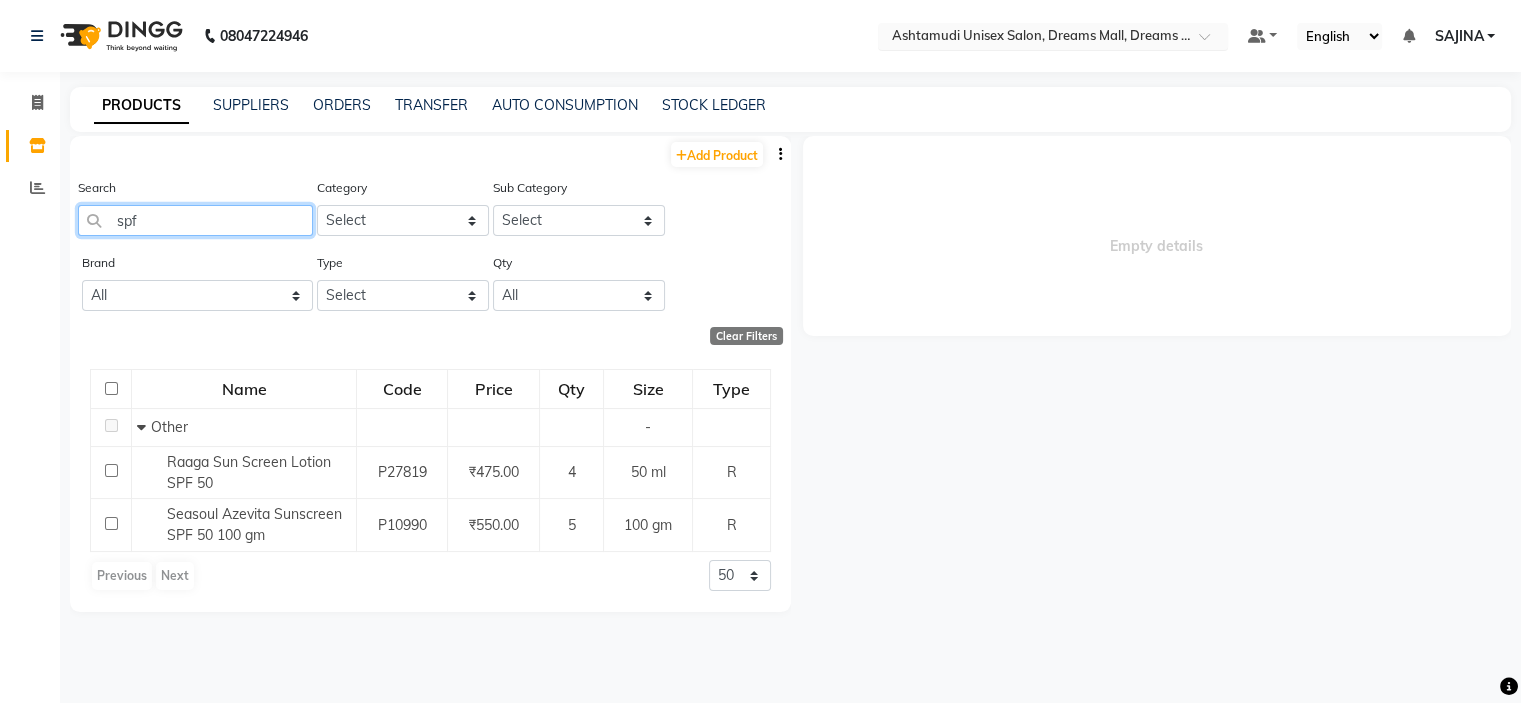 type on "spf" 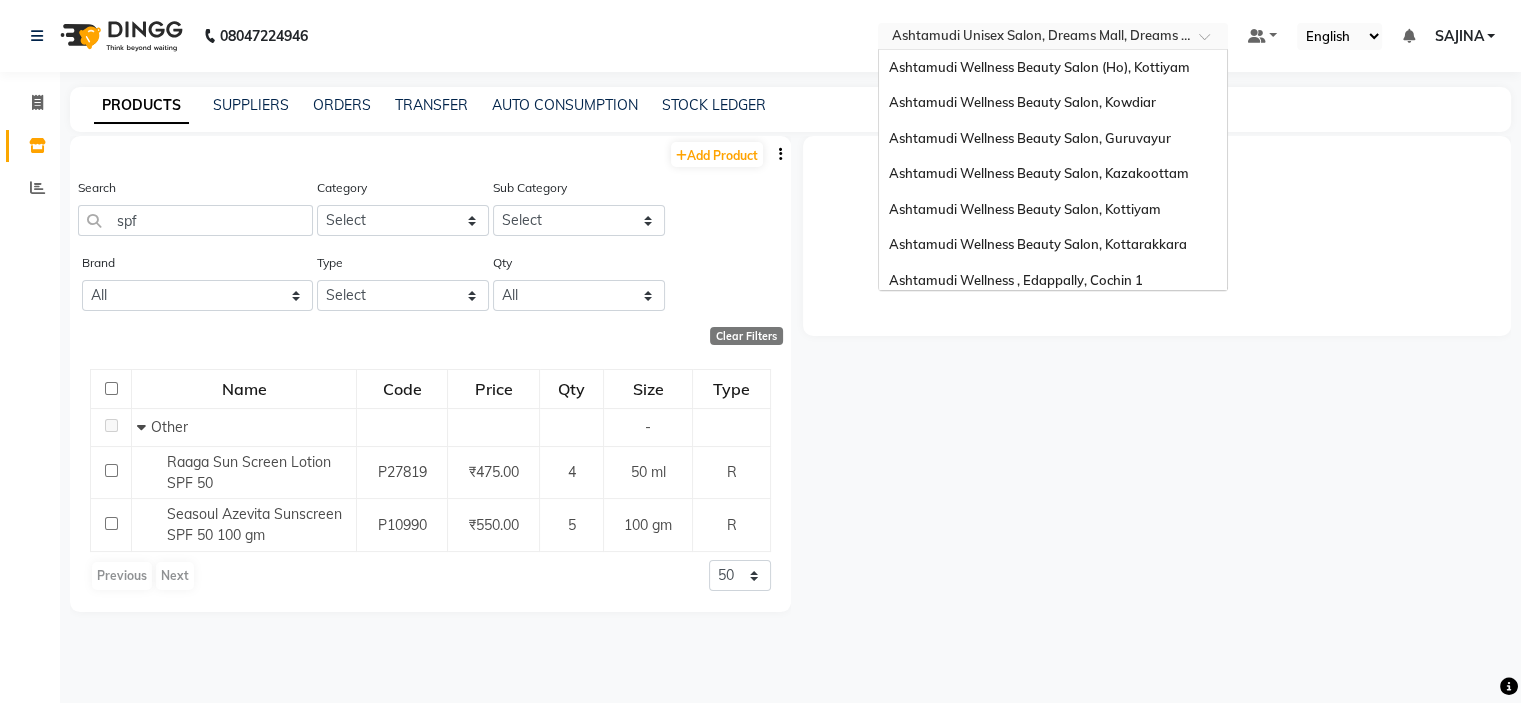 click at bounding box center [1033, 38] 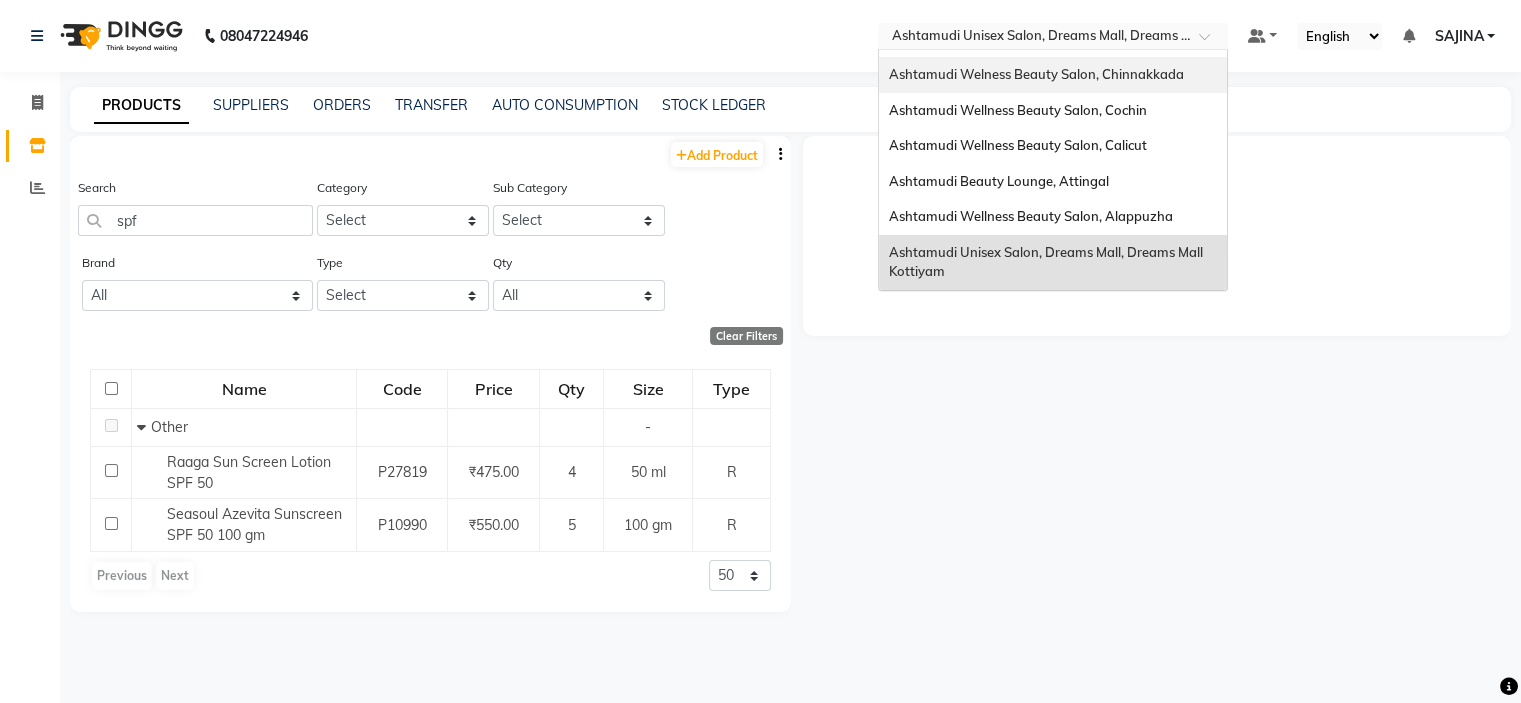 click on "Ashtamudi Welness Beauty Salon, Chinnakkada" at bounding box center (1036, 74) 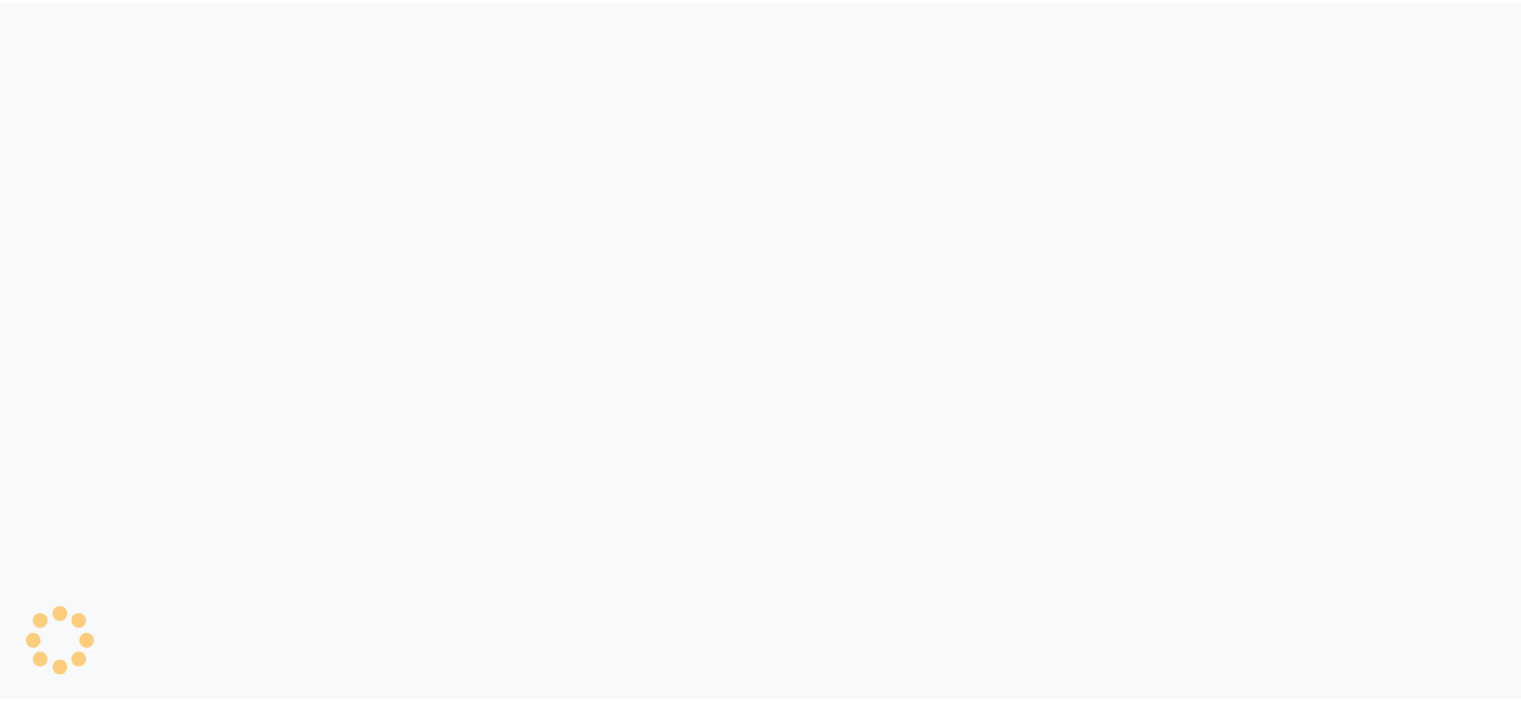 scroll, scrollTop: 0, scrollLeft: 0, axis: both 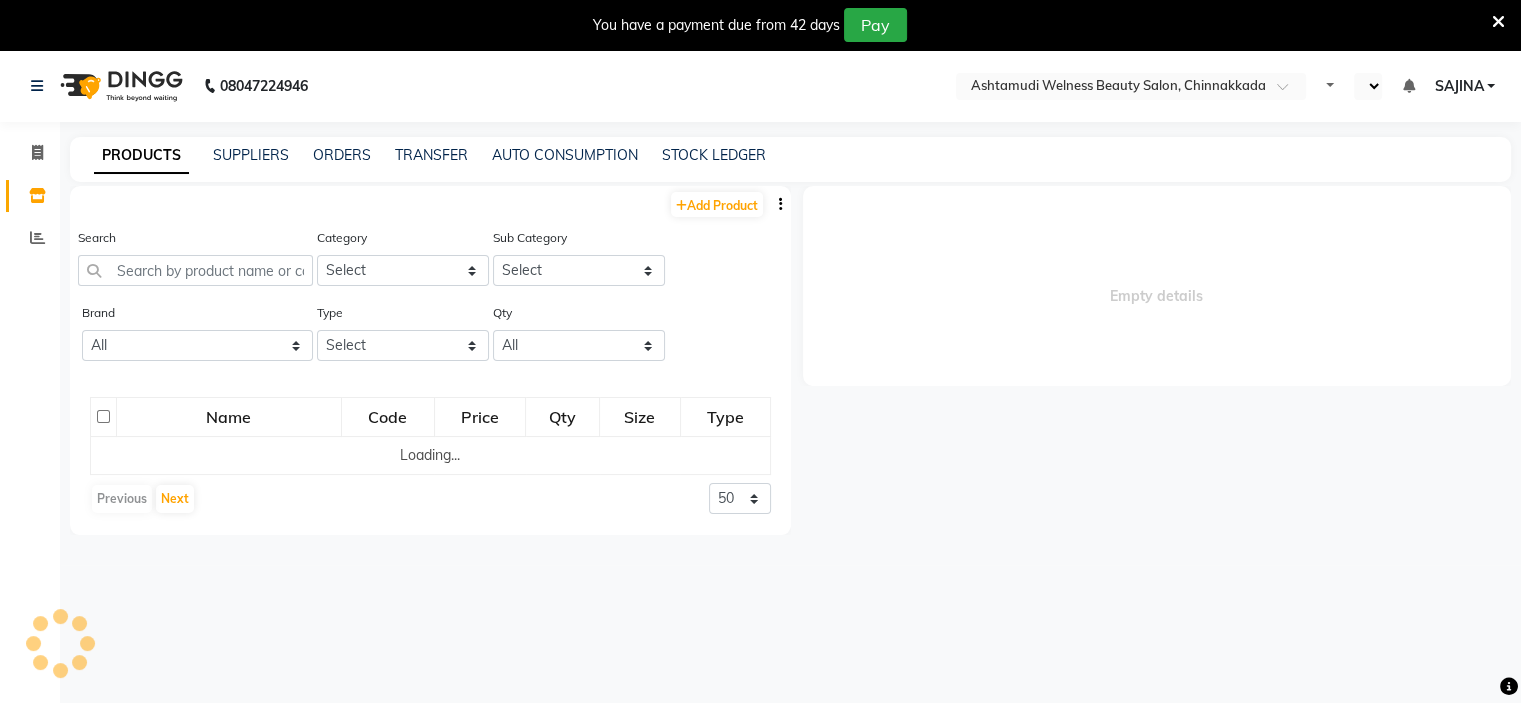 select on "en" 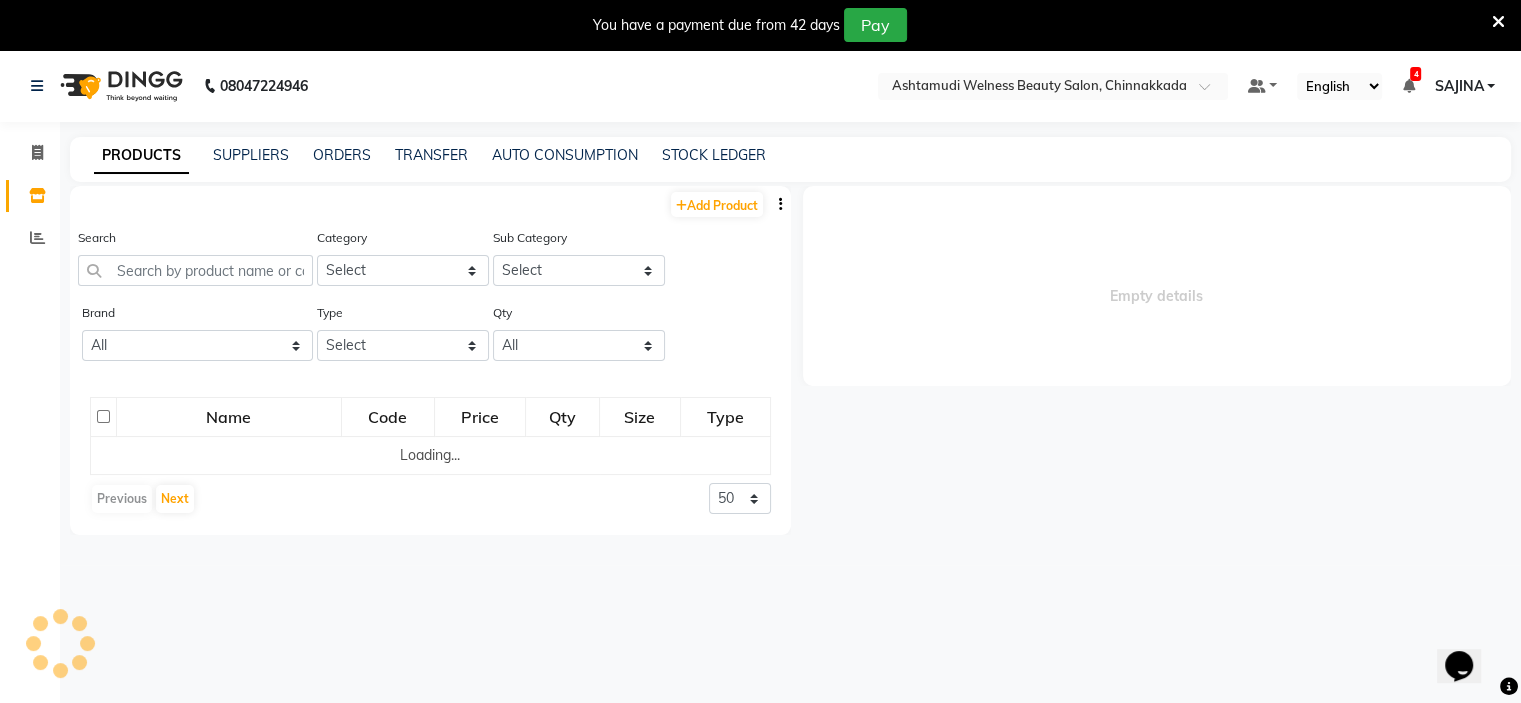scroll, scrollTop: 0, scrollLeft: 0, axis: both 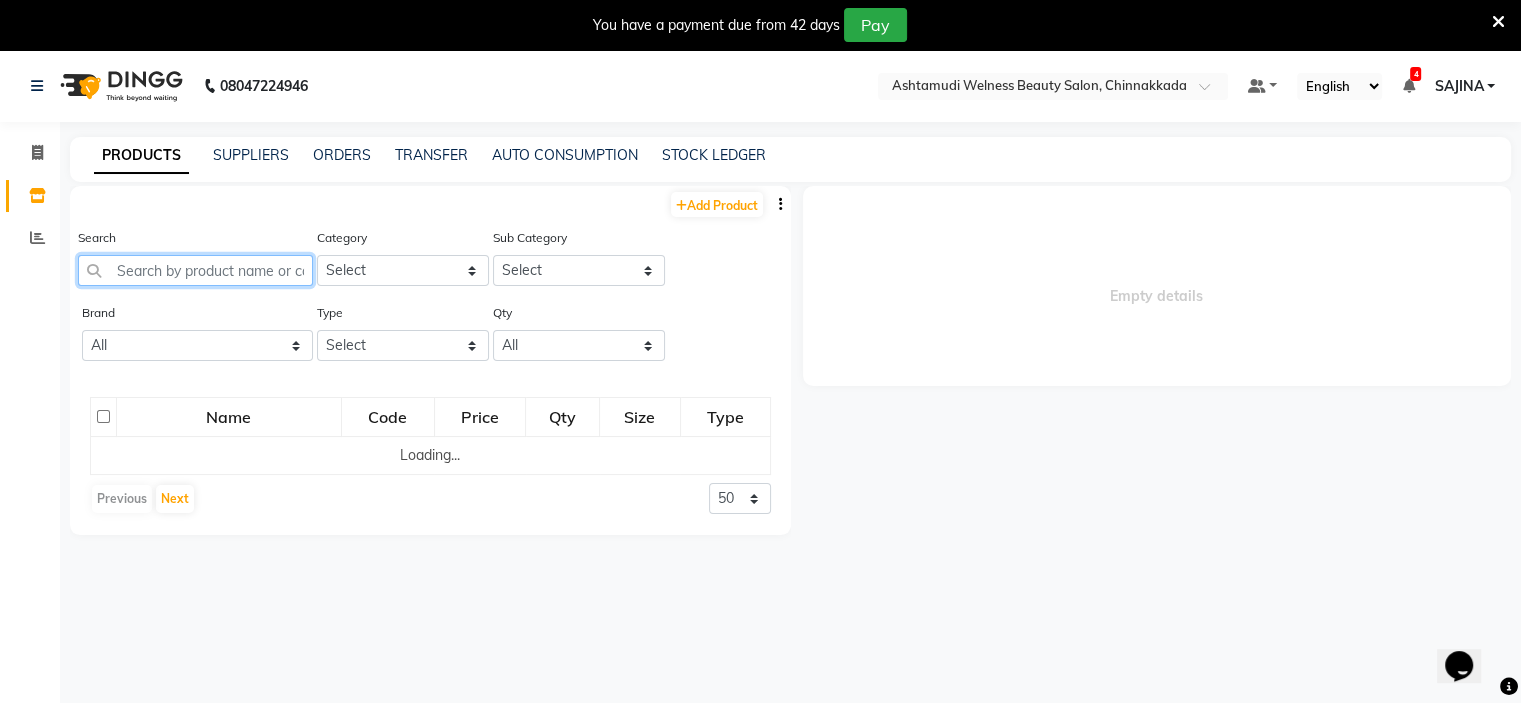 click 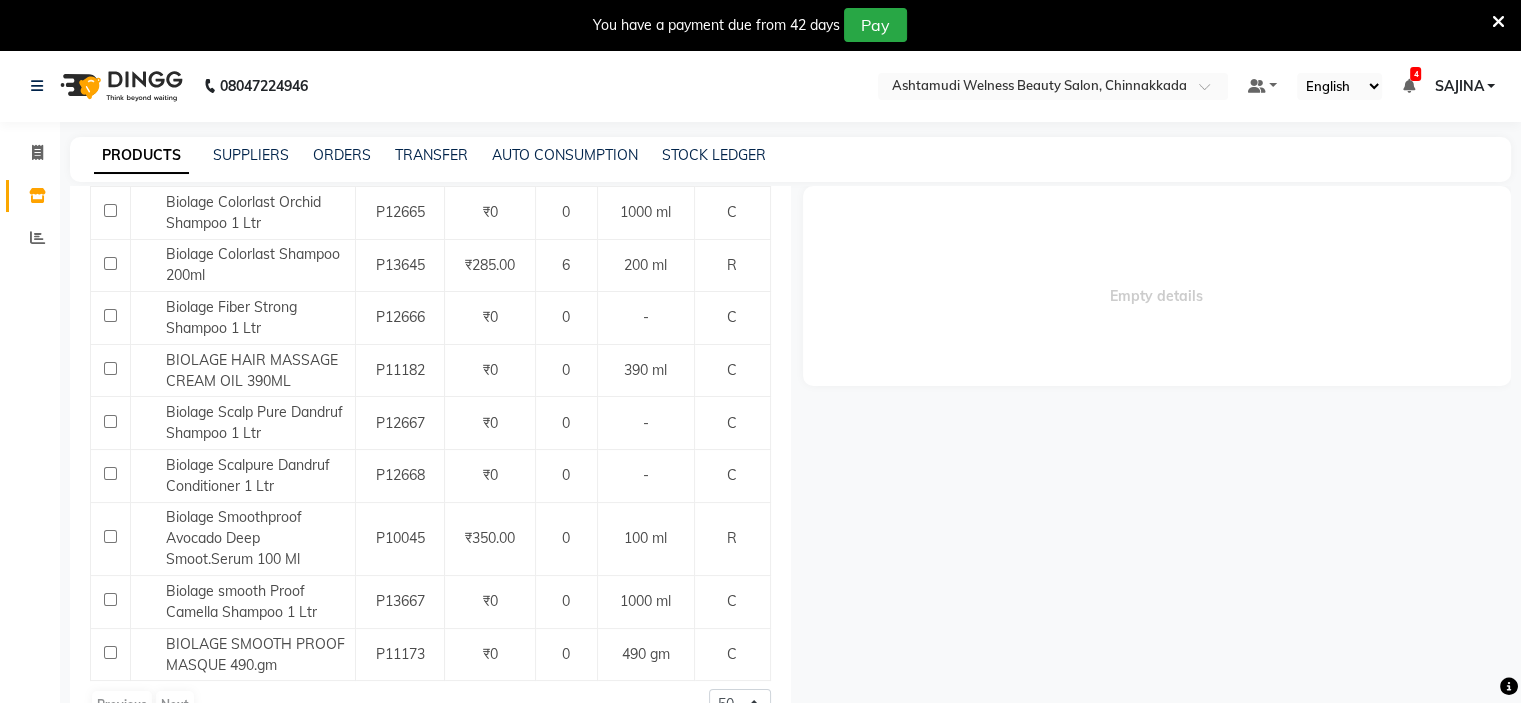scroll, scrollTop: 1006, scrollLeft: 0, axis: vertical 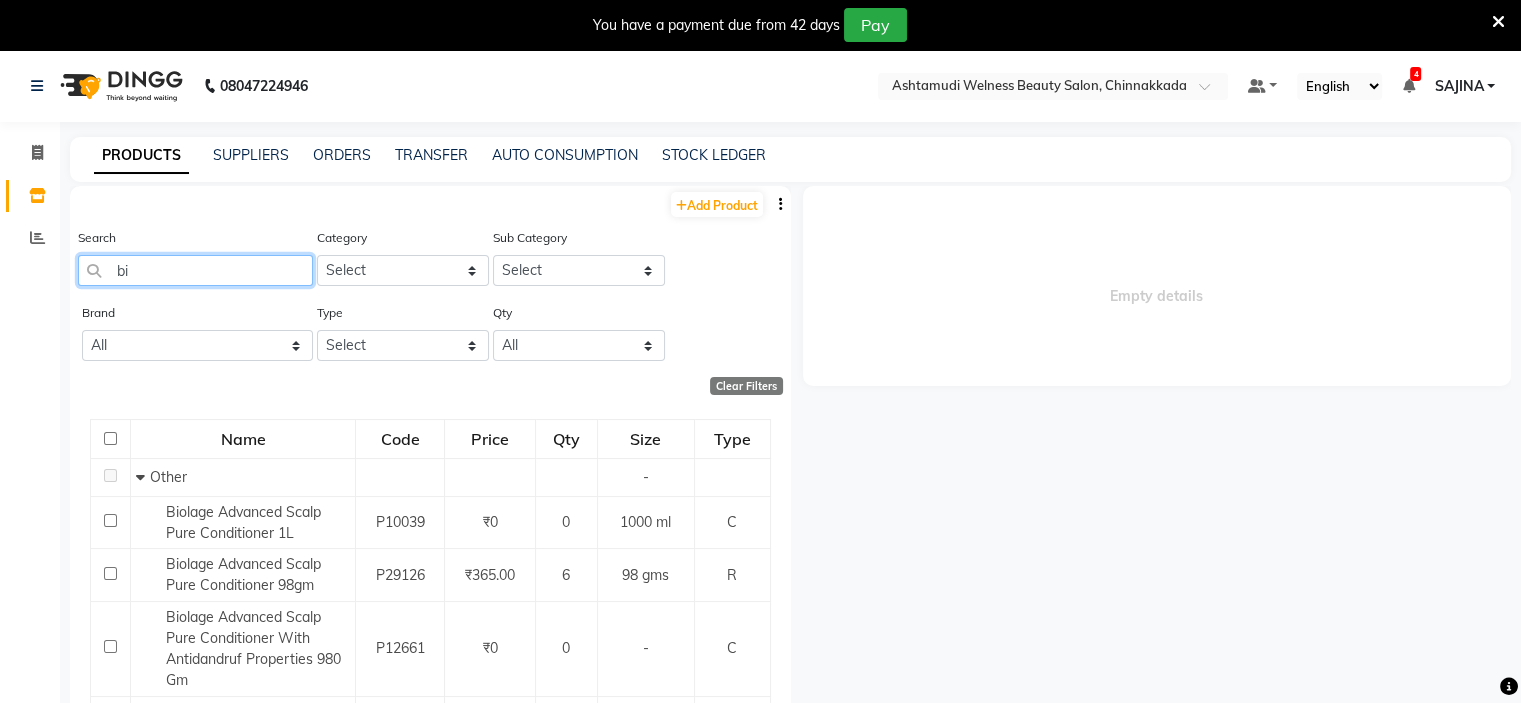 type on "b" 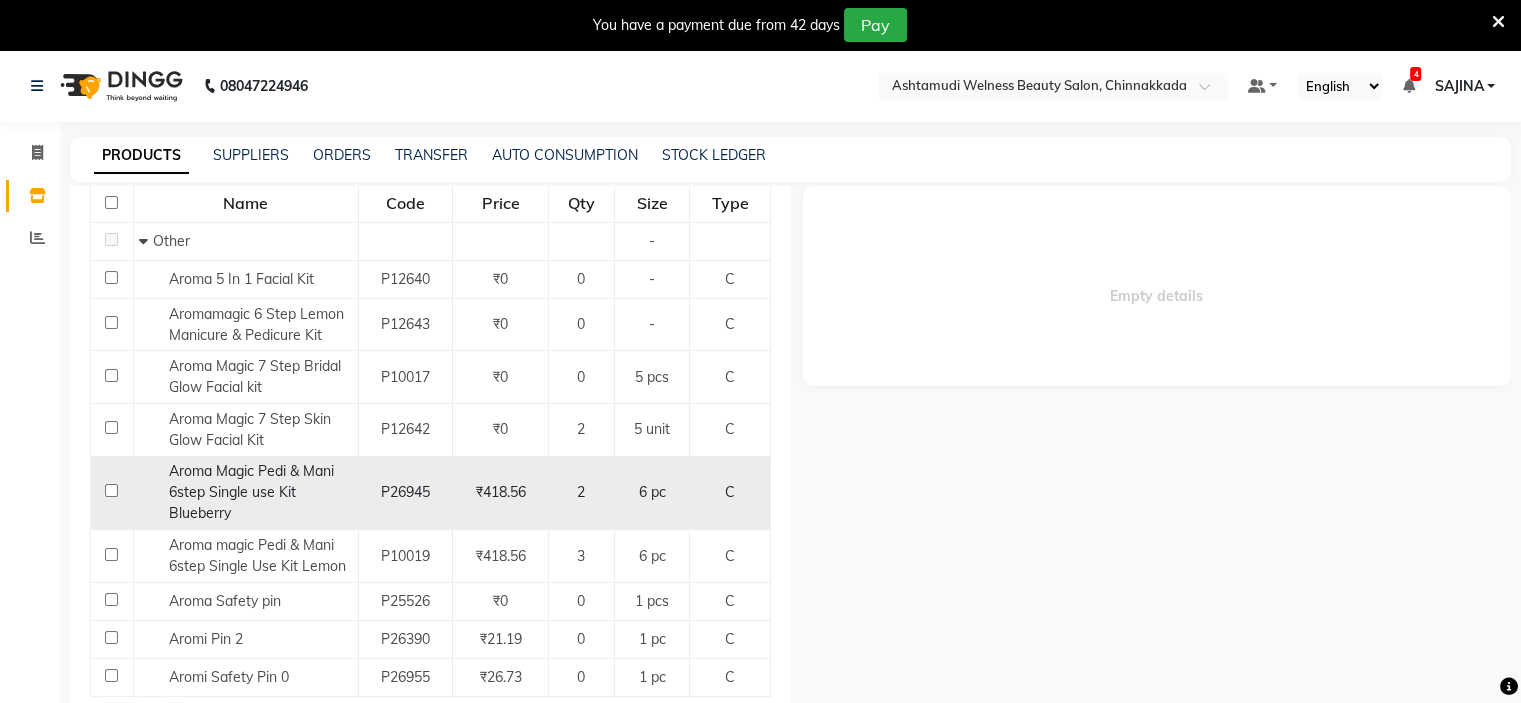 scroll, scrollTop: 256, scrollLeft: 0, axis: vertical 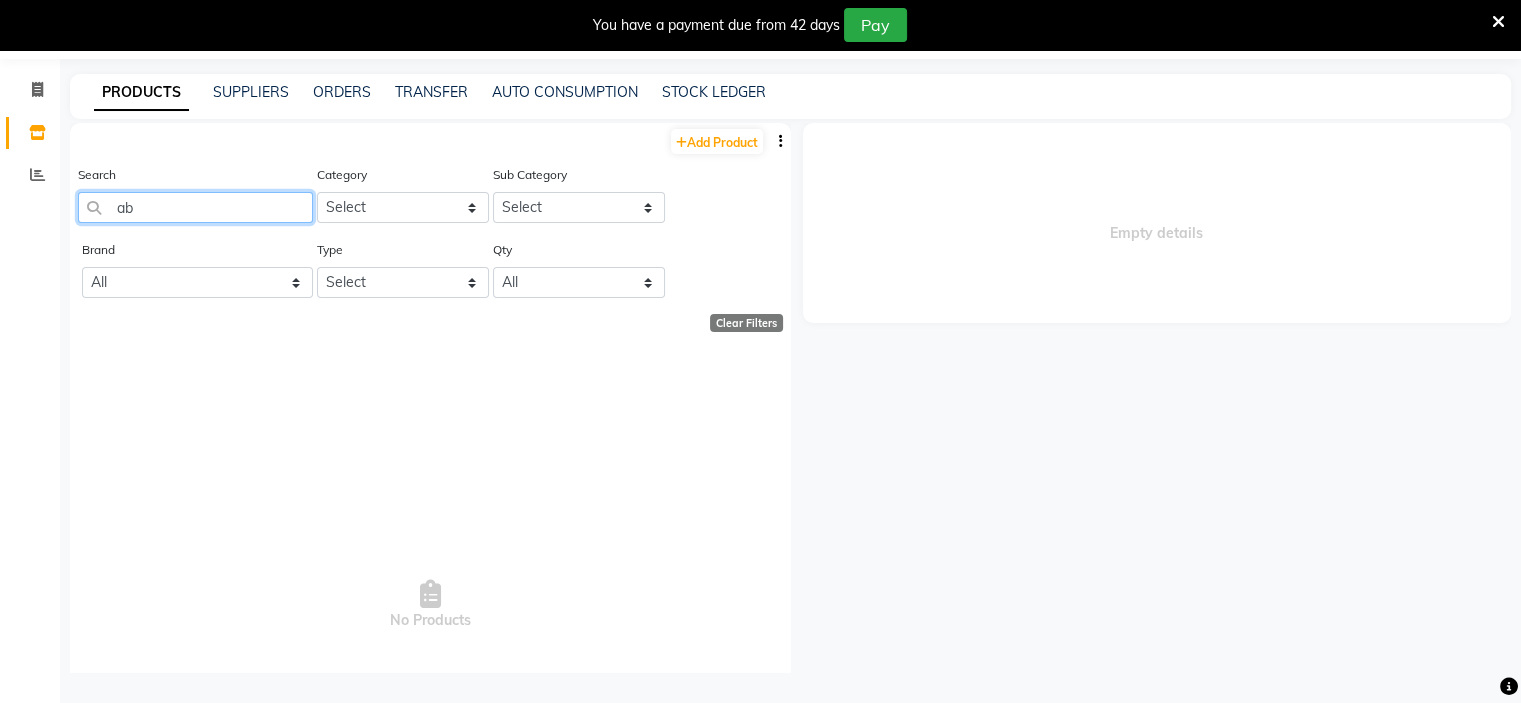 type on "a" 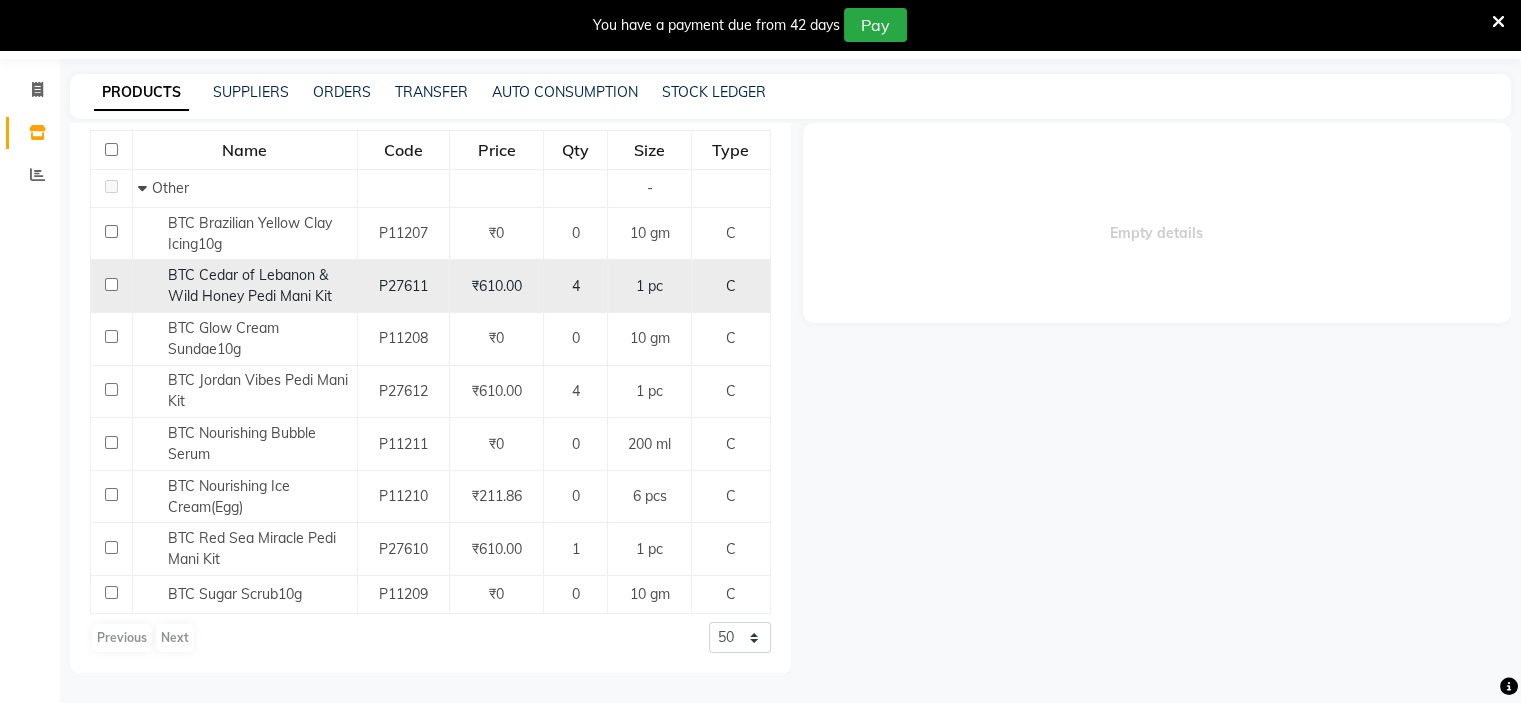 scroll, scrollTop: 227, scrollLeft: 0, axis: vertical 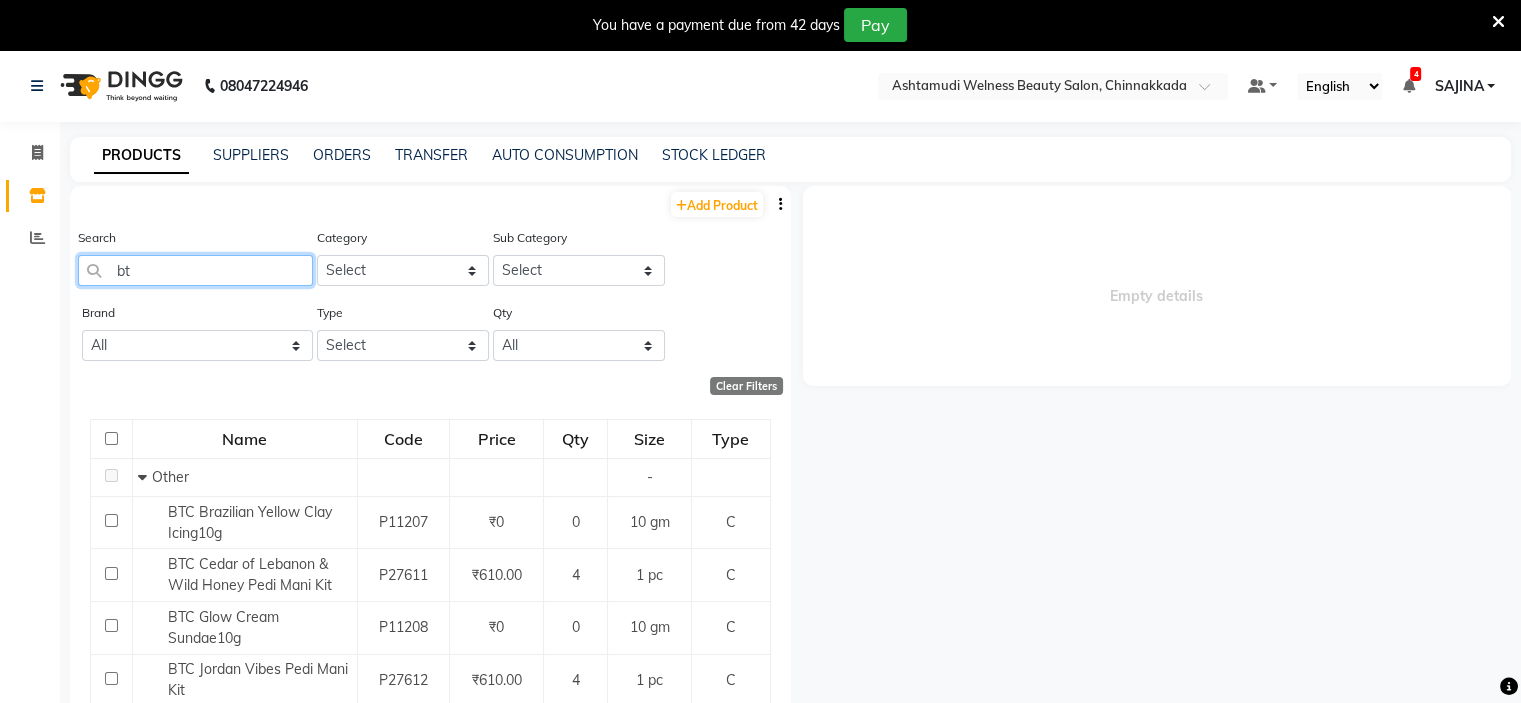 type on "b" 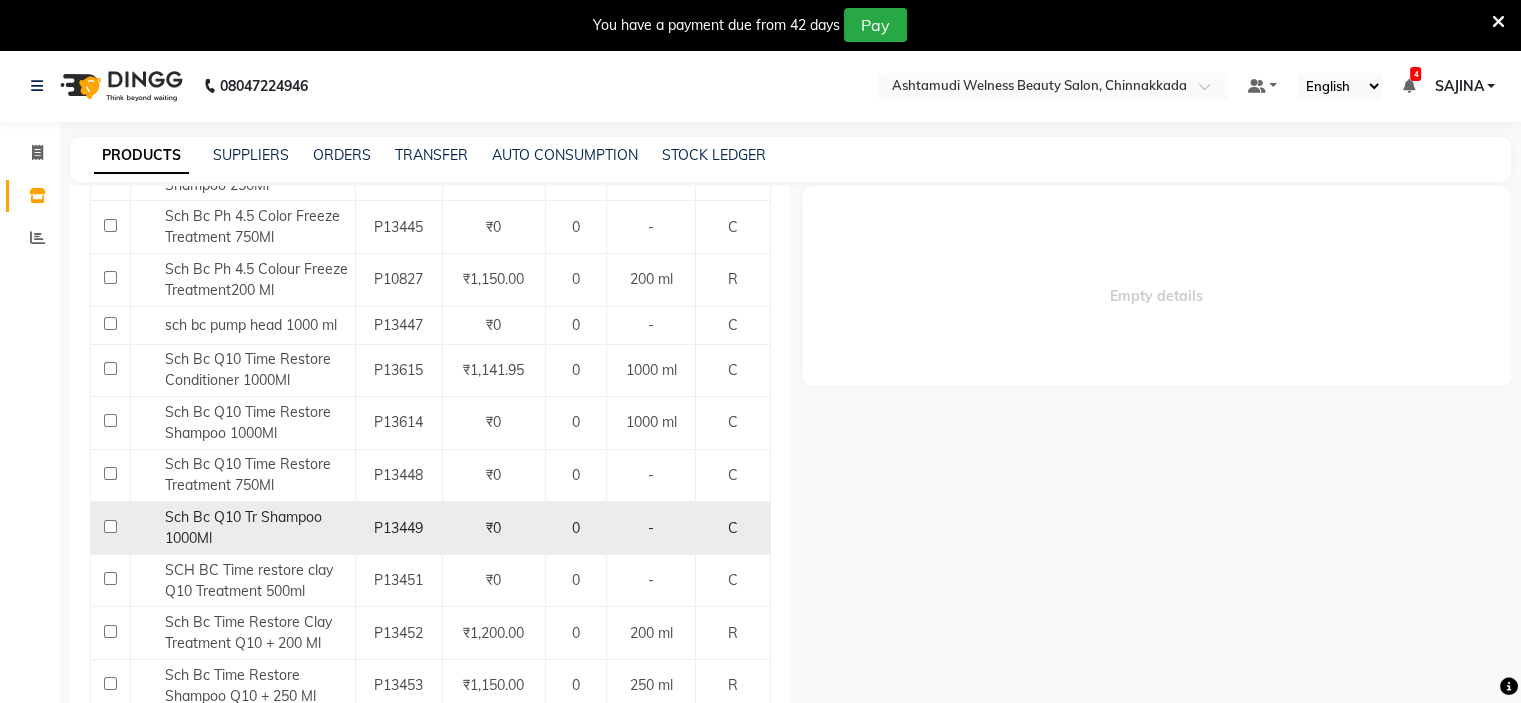 scroll, scrollTop: 1469, scrollLeft: 0, axis: vertical 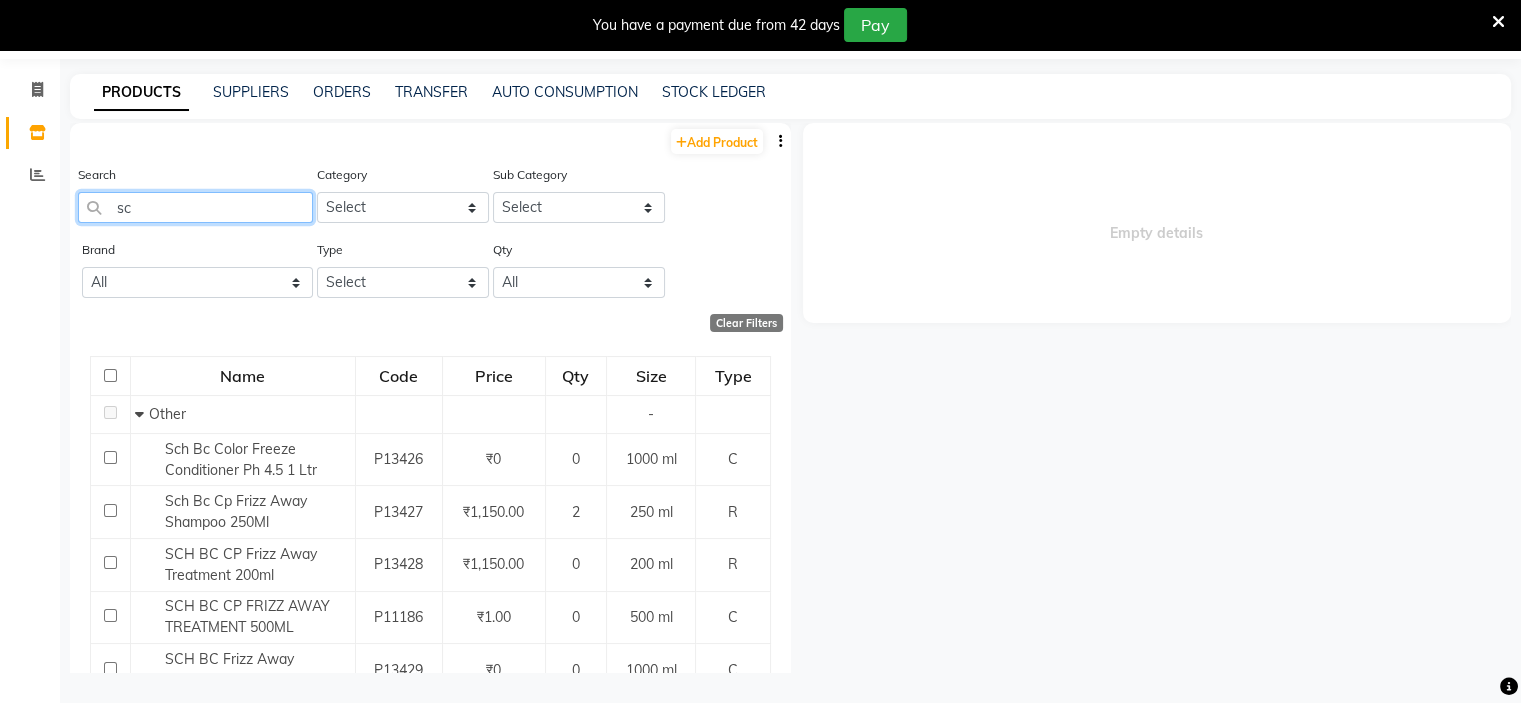 type on "s" 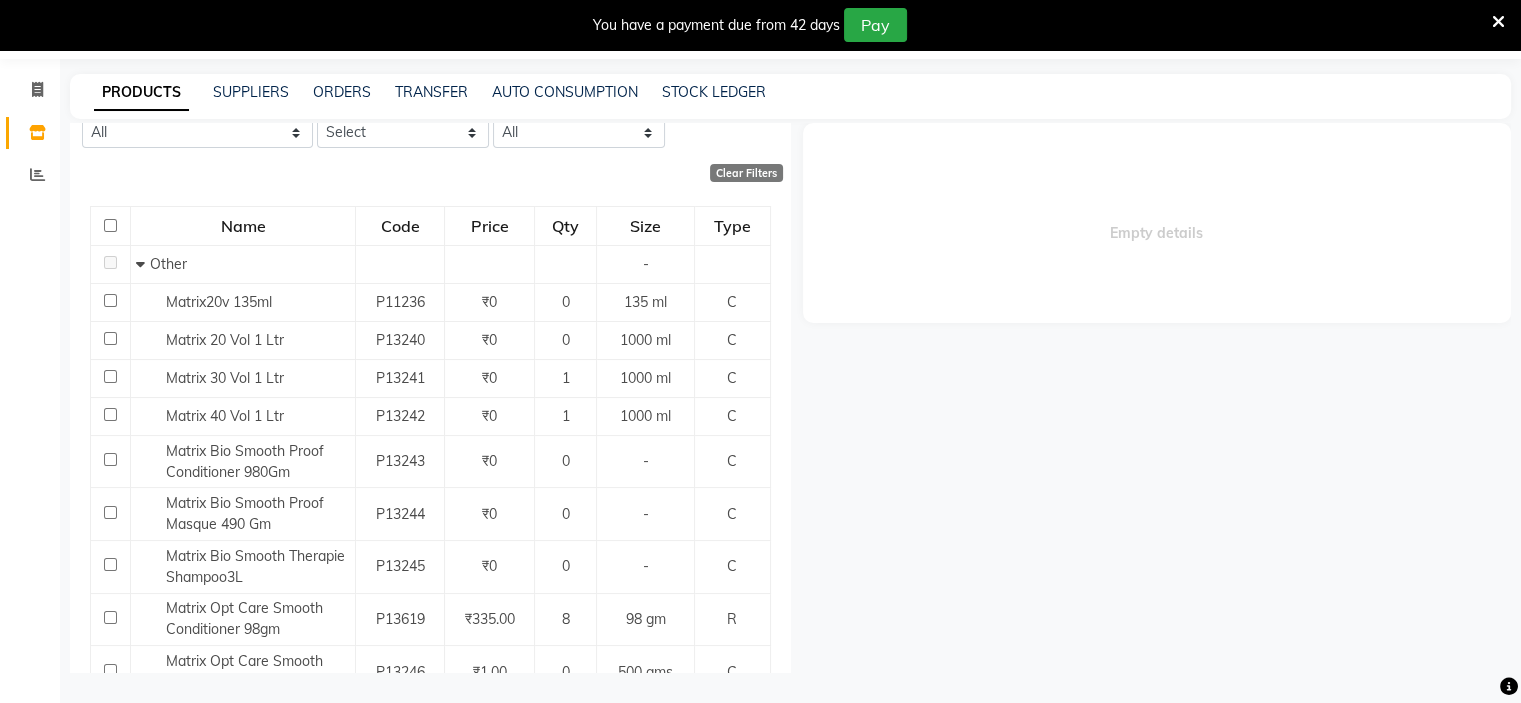 scroll, scrollTop: 0, scrollLeft: 0, axis: both 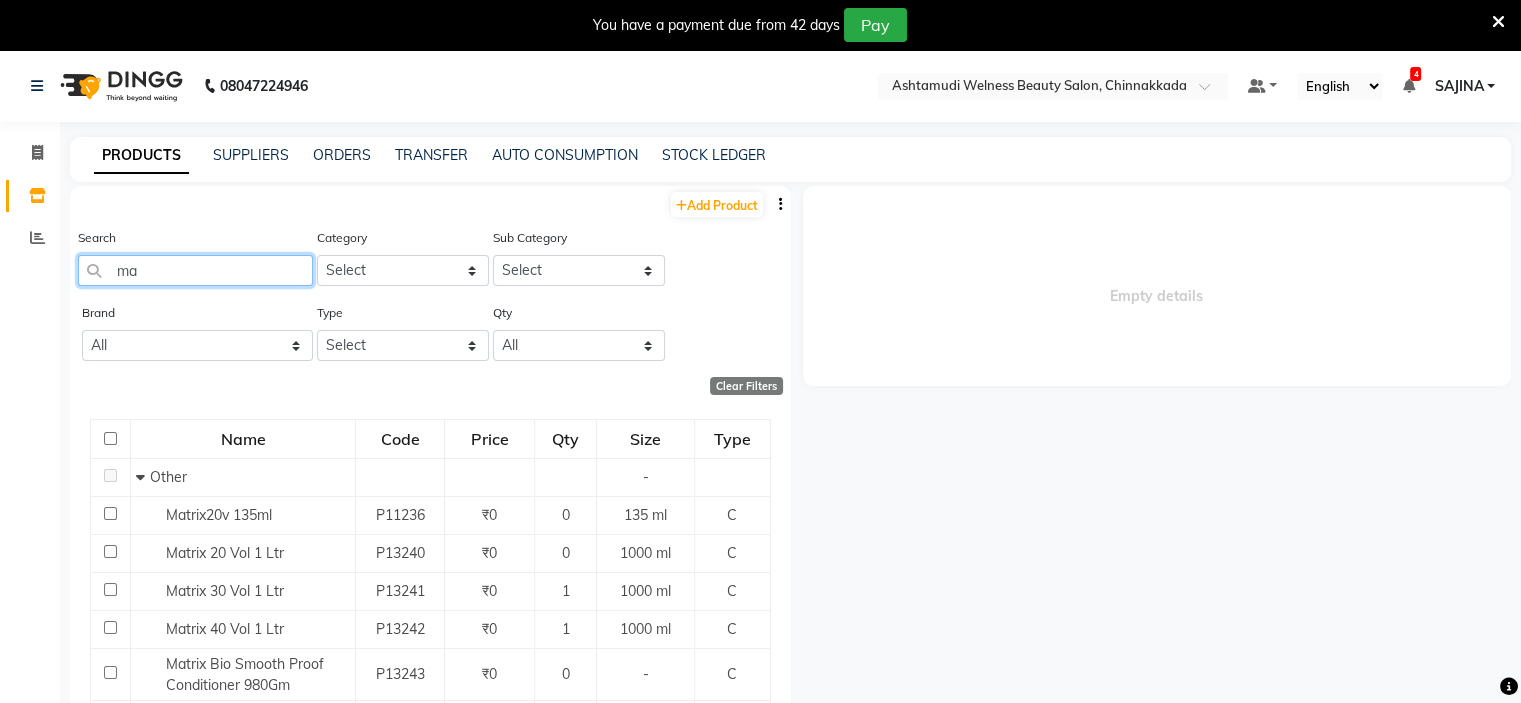 type on "m" 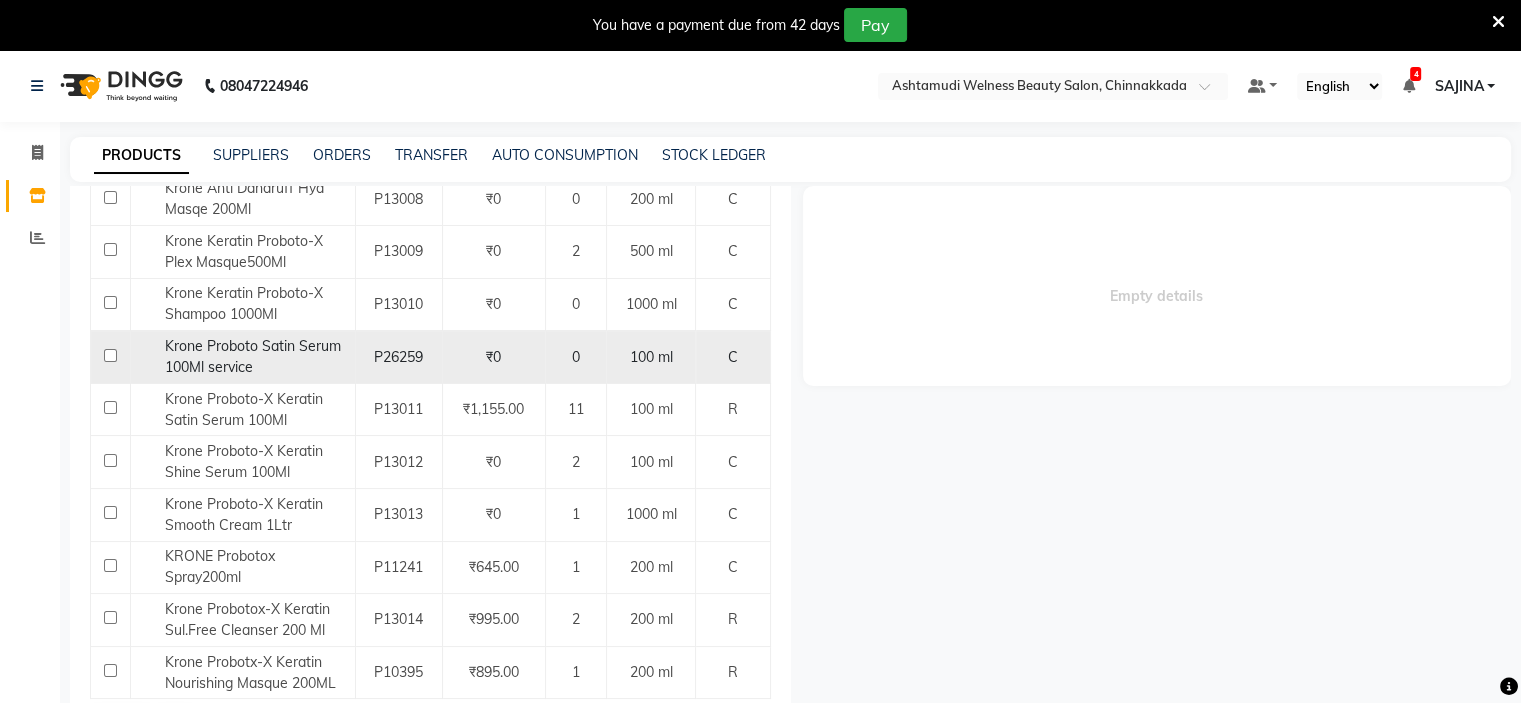 scroll, scrollTop: 398, scrollLeft: 0, axis: vertical 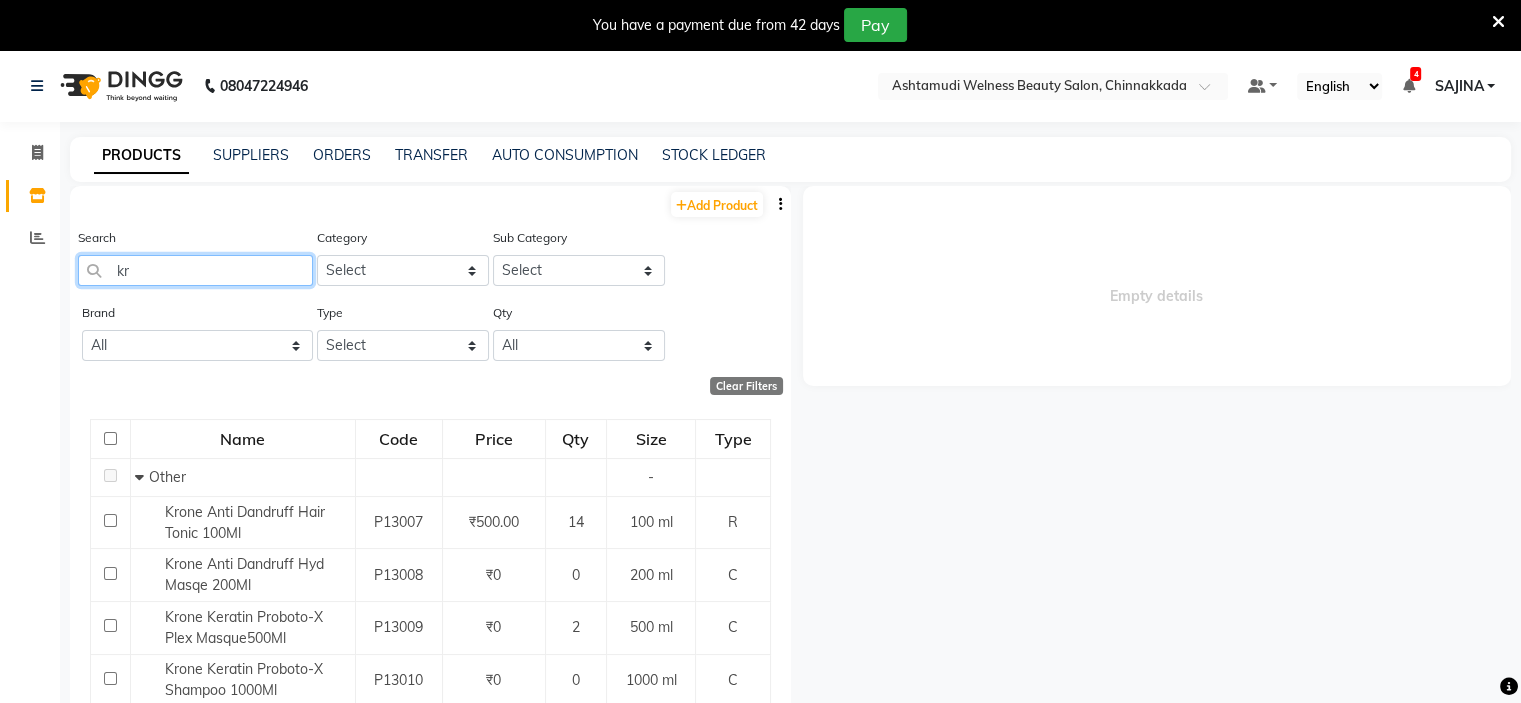 type on "k" 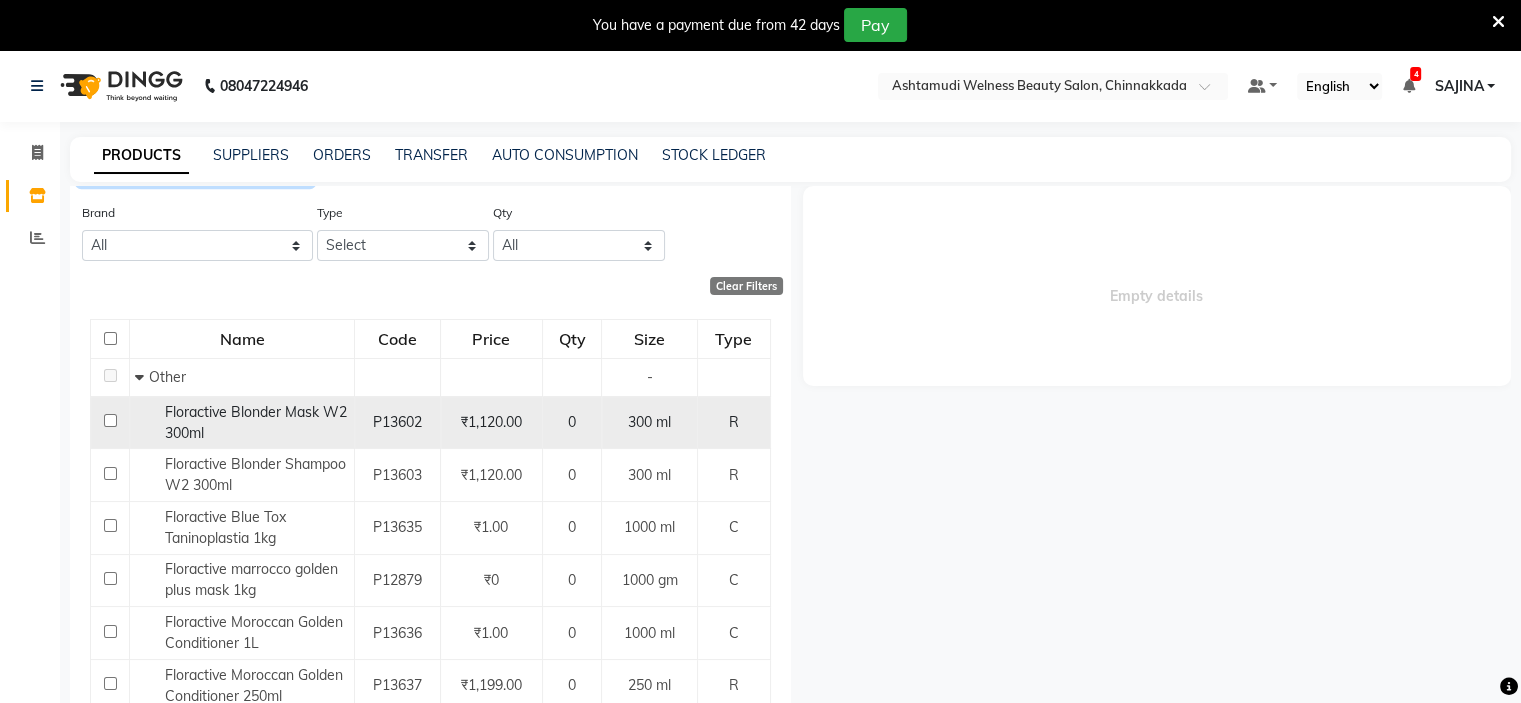scroll, scrollTop: 200, scrollLeft: 0, axis: vertical 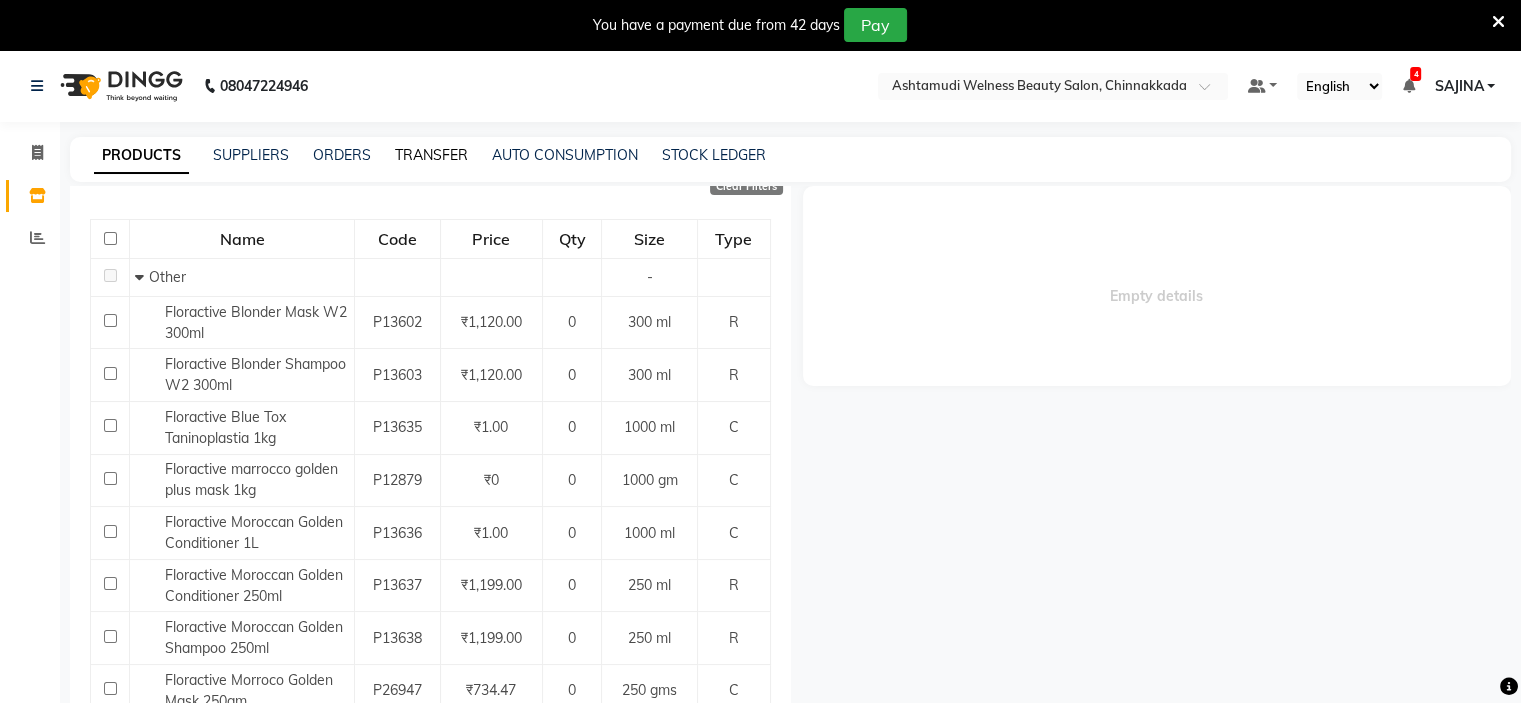 type on "flor" 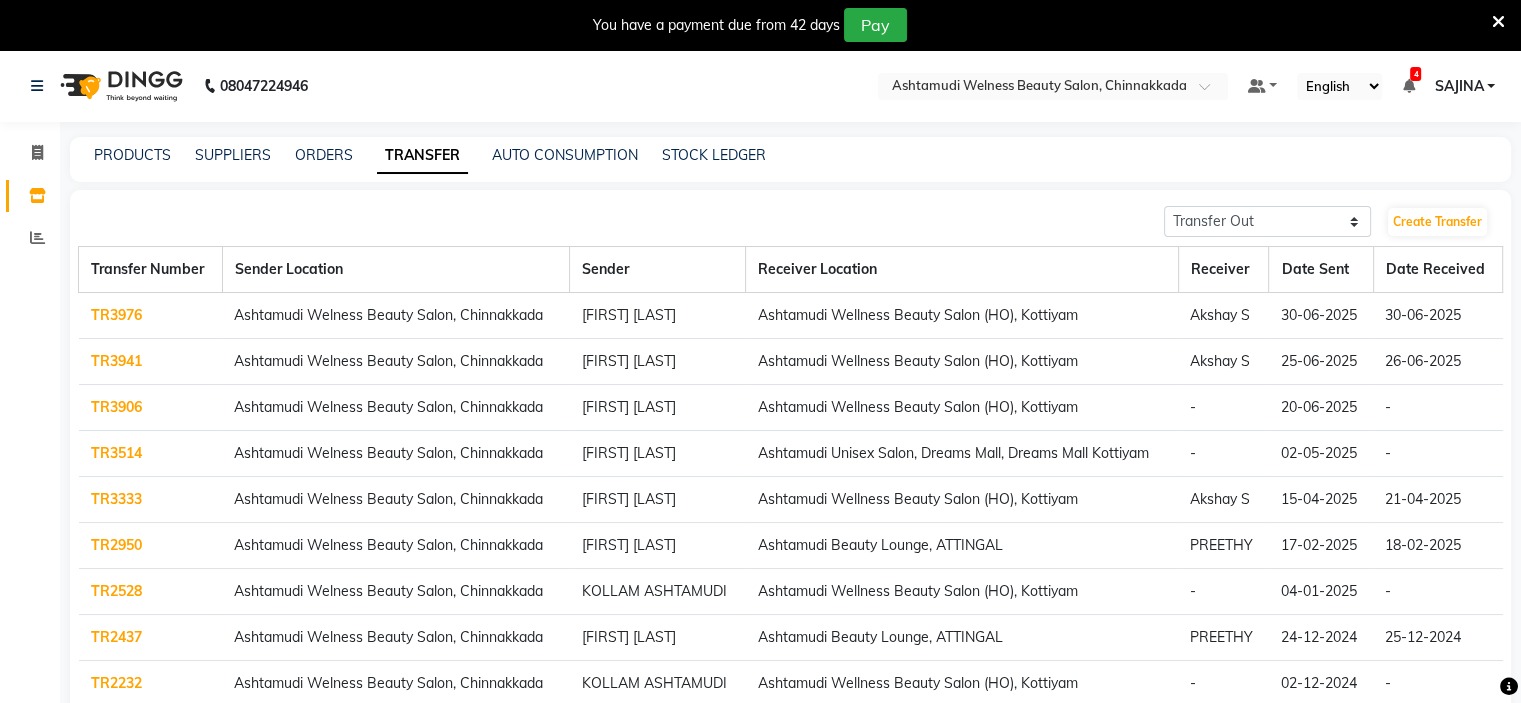 click on "TR3906" 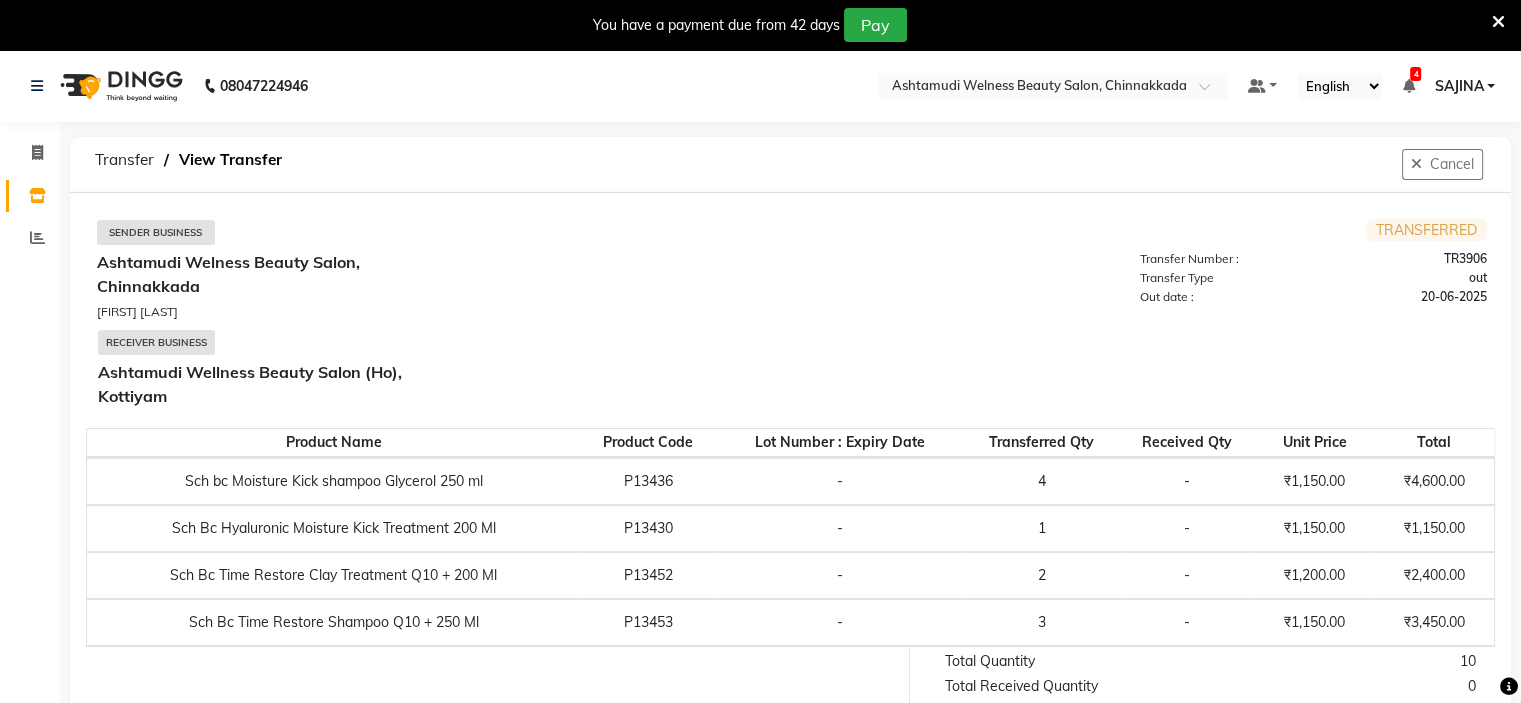 select on "sender" 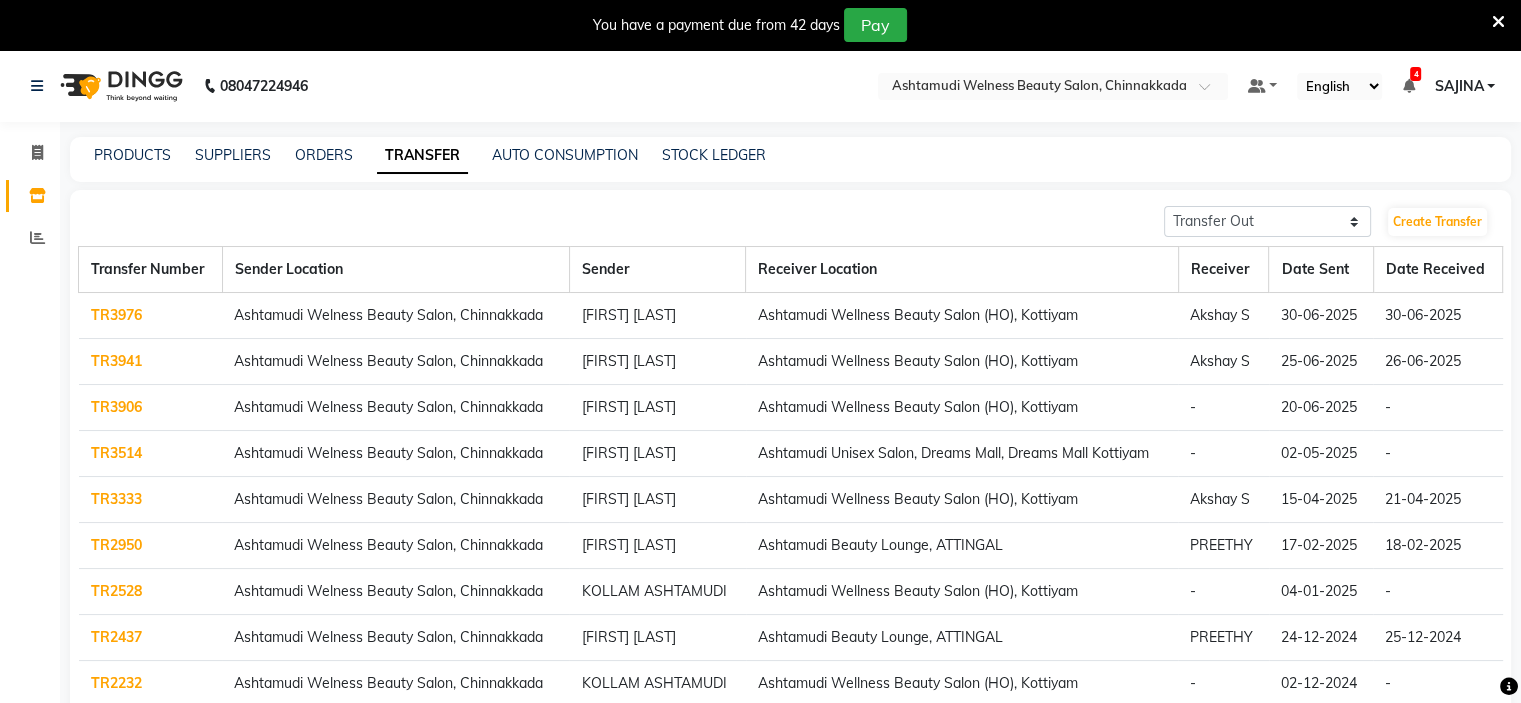 click on "TR3514" 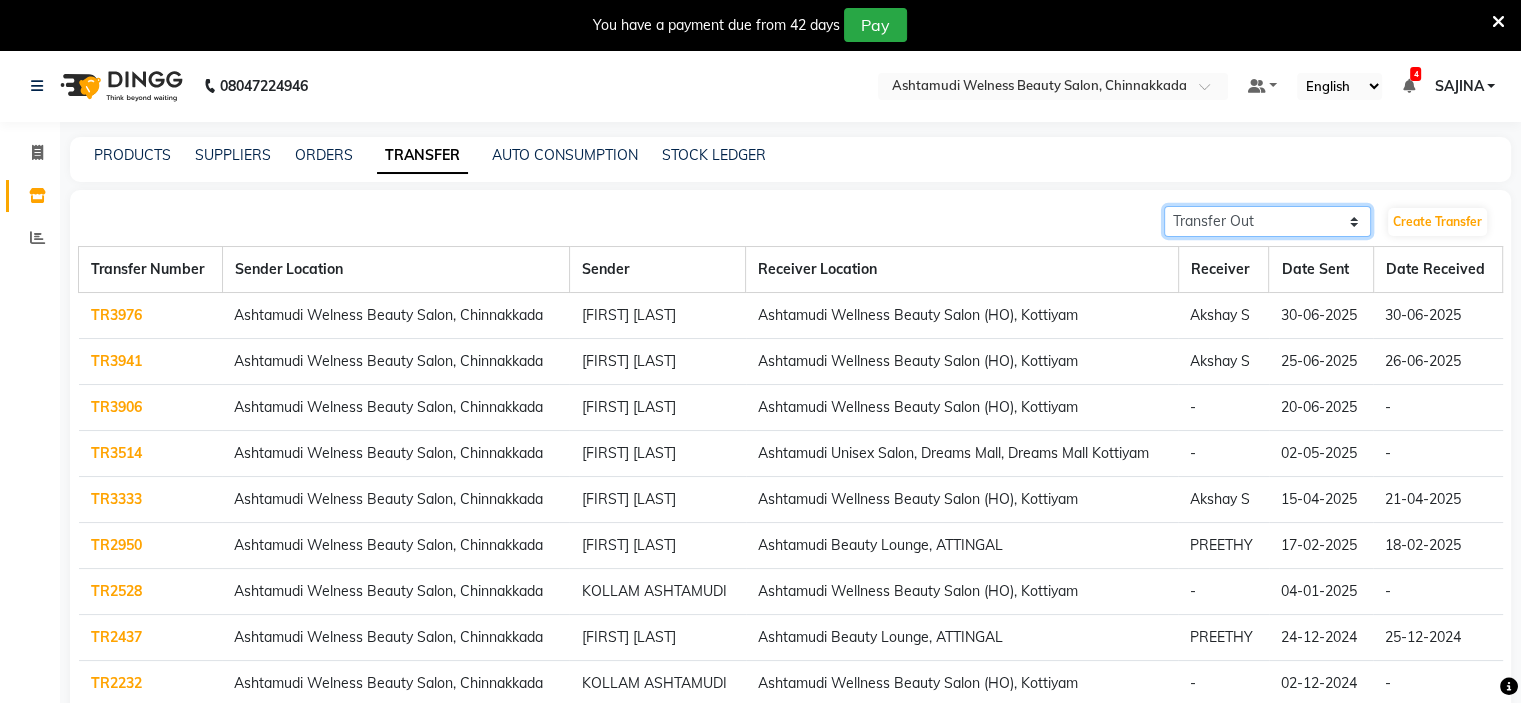 click on "Transfer In Transfer Out" 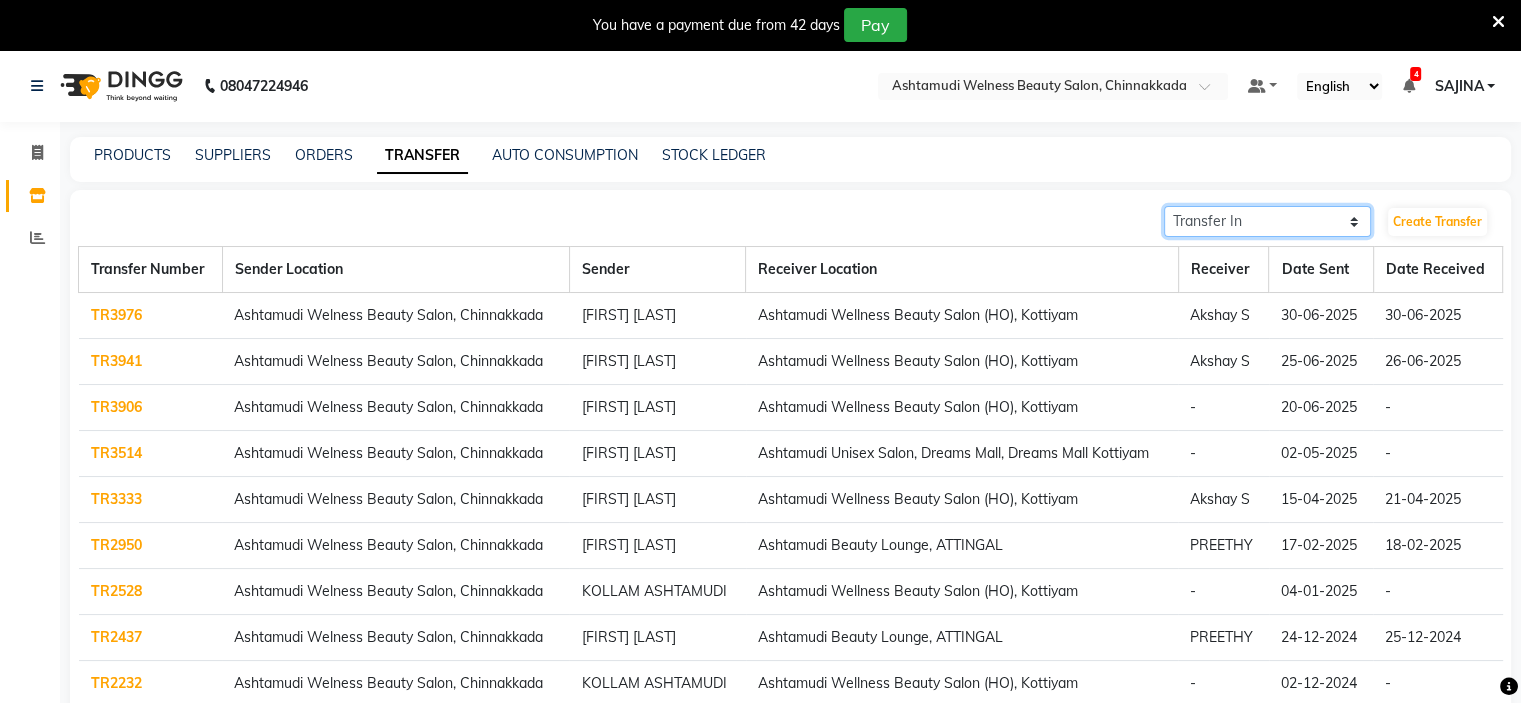 click on "Transfer In Transfer Out" 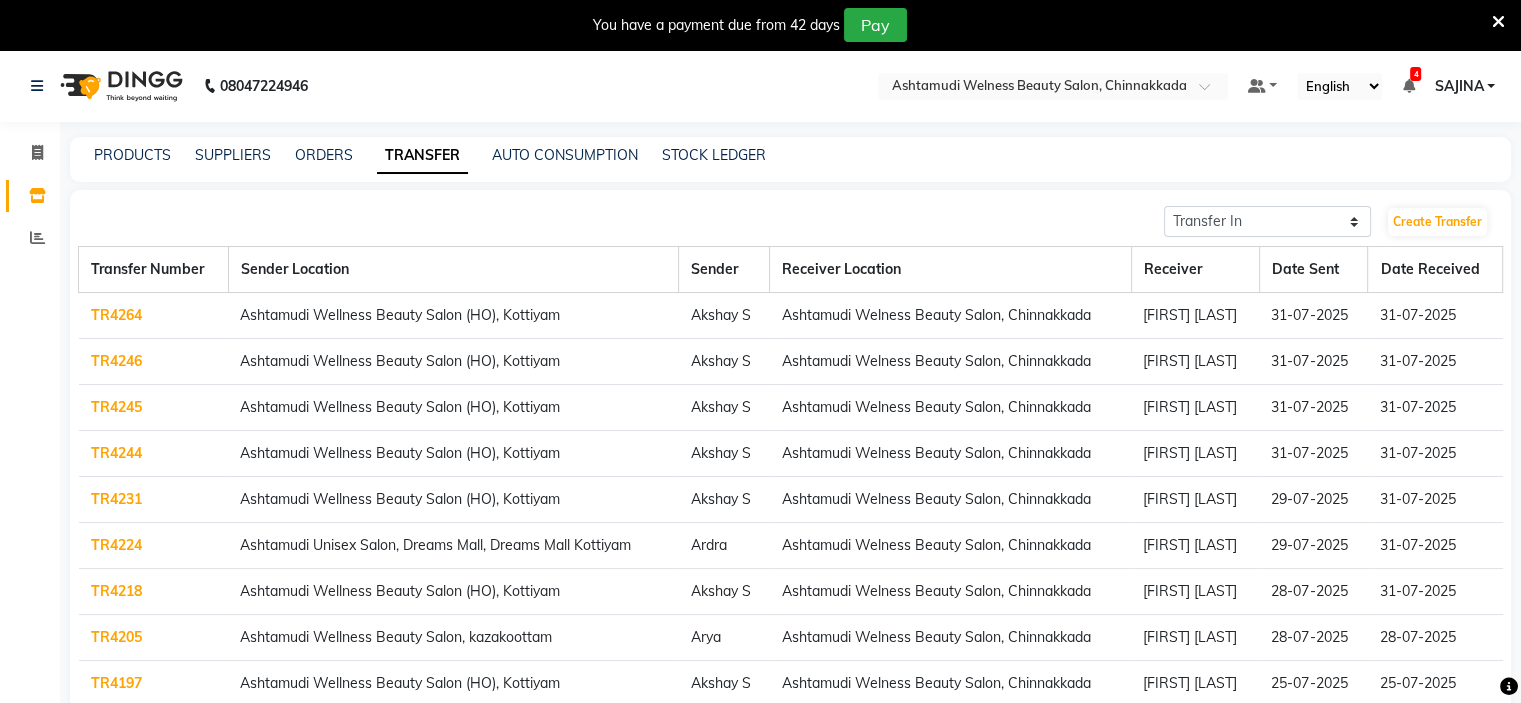 click on "PRODUCTS" 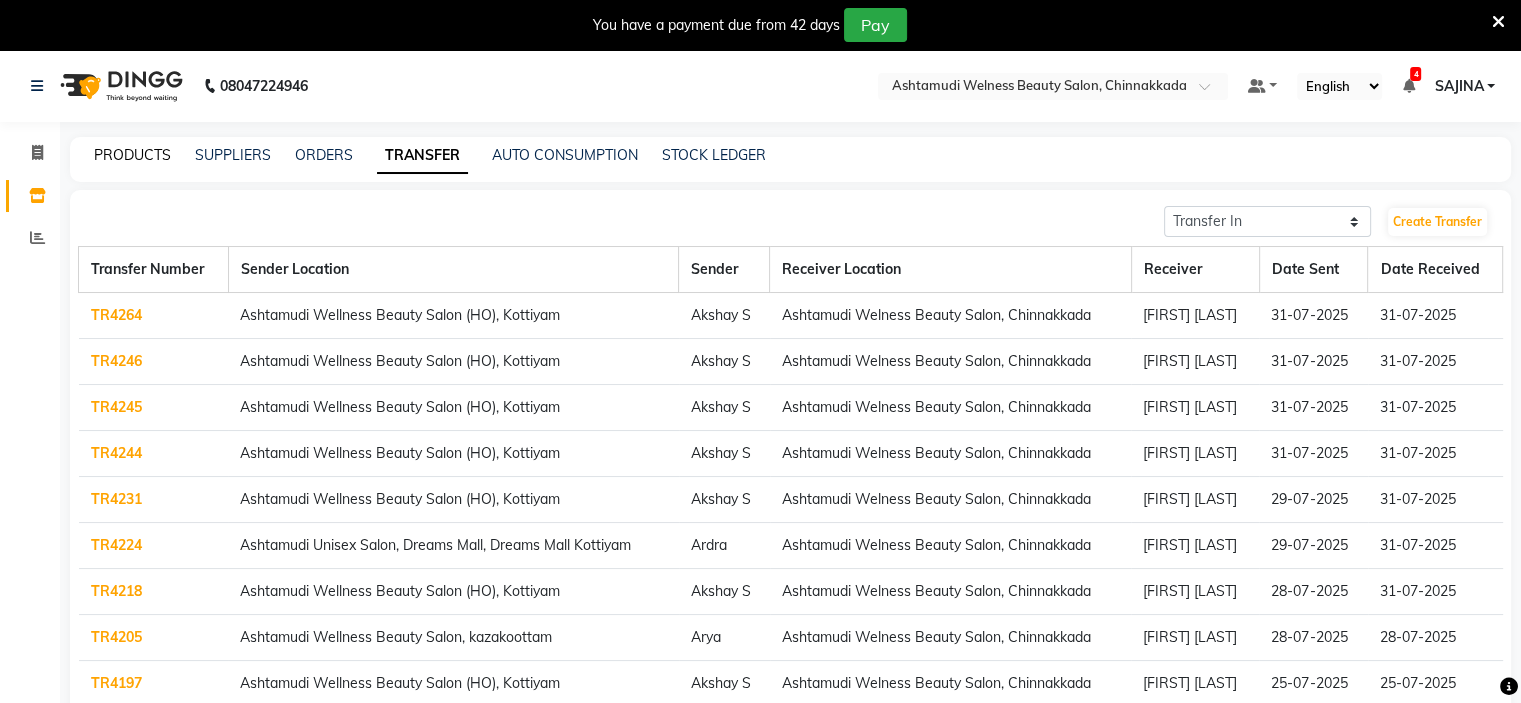 click on "PRODUCTS" 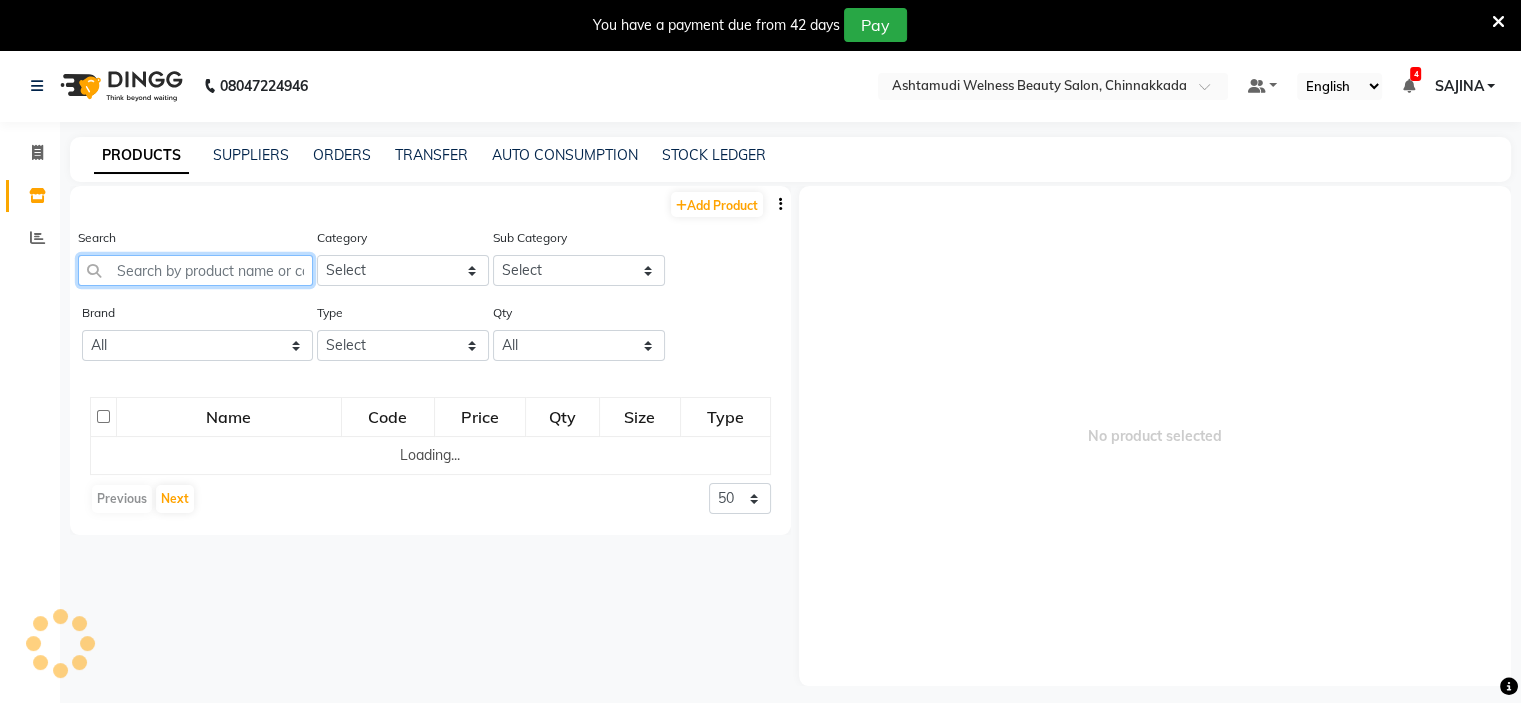 click 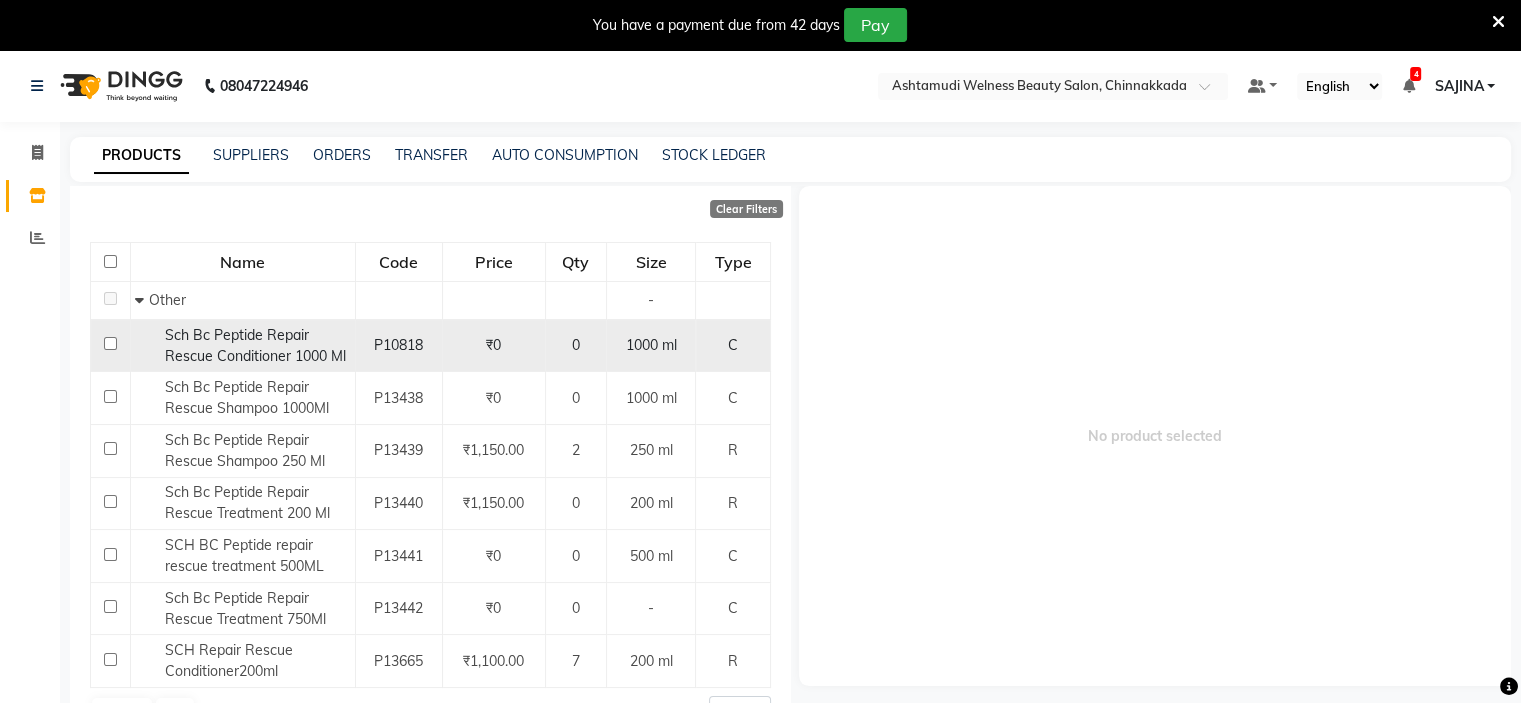 scroll, scrollTop: 188, scrollLeft: 0, axis: vertical 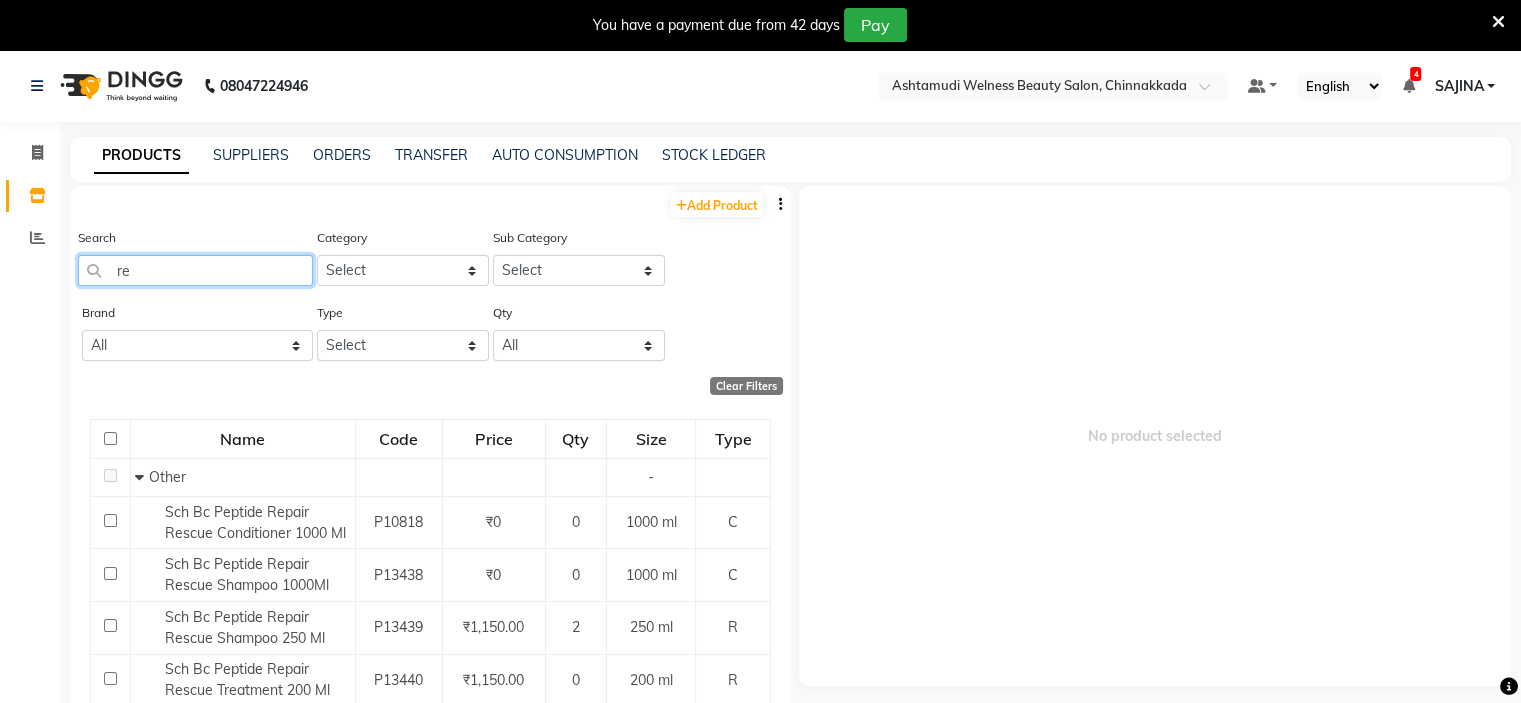 type on "r" 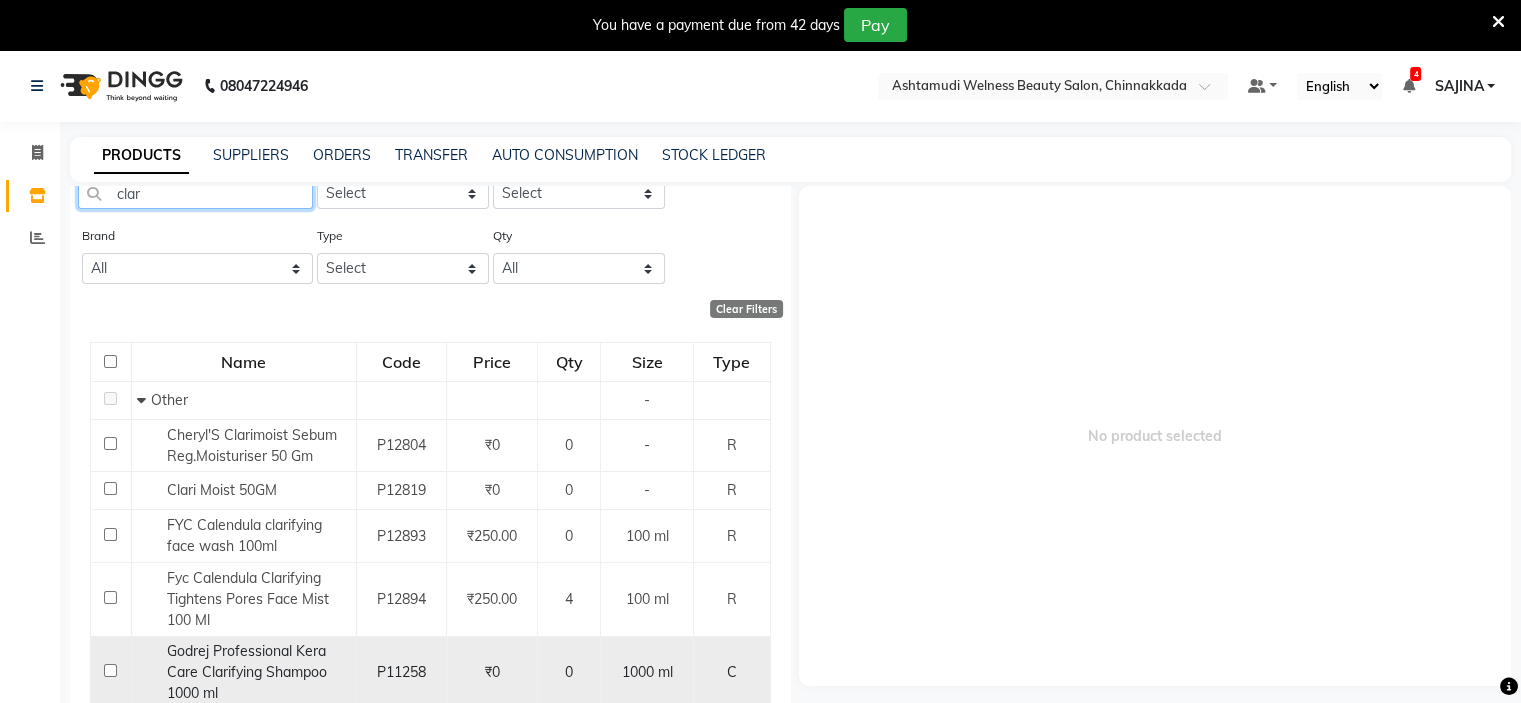 scroll, scrollTop: 0, scrollLeft: 0, axis: both 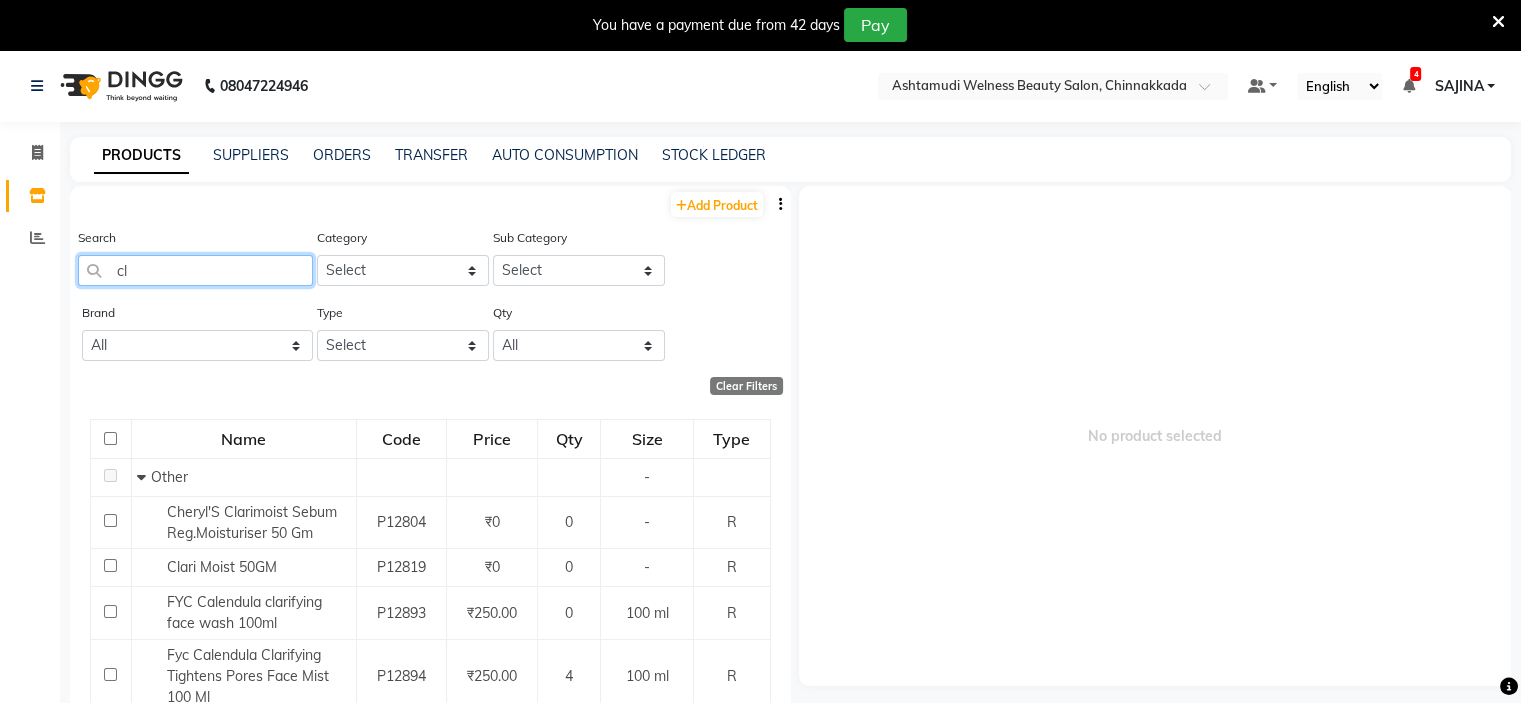 type on "c" 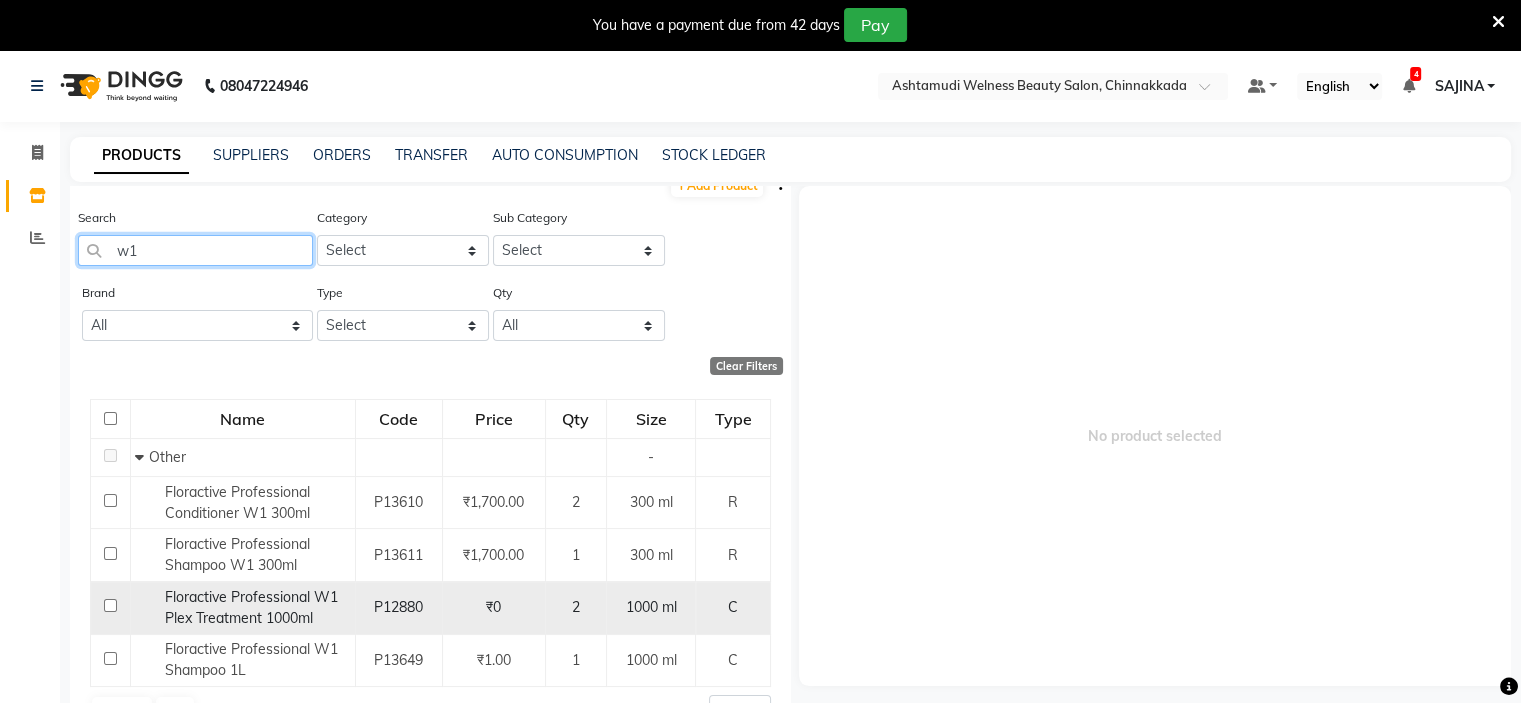 scroll, scrollTop: 32, scrollLeft: 0, axis: vertical 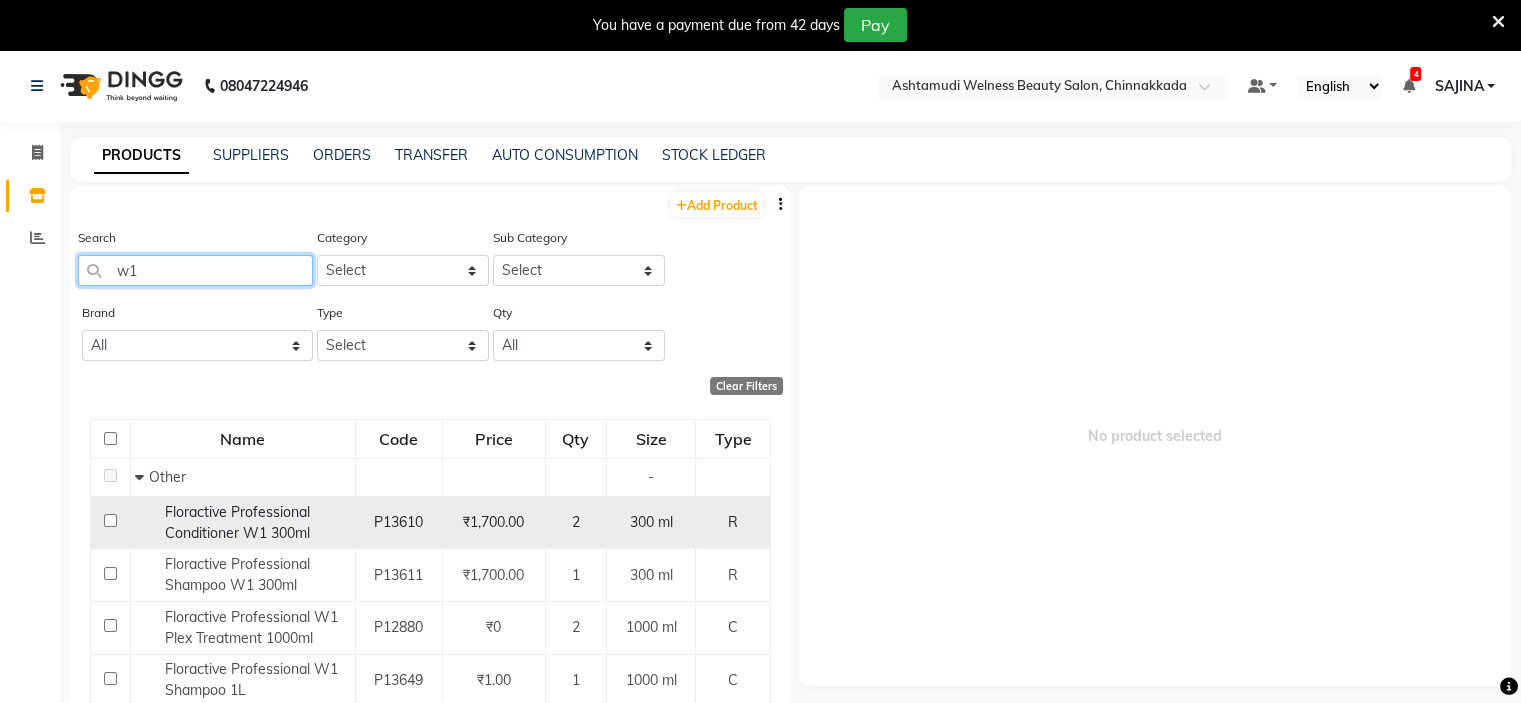 type on "w" 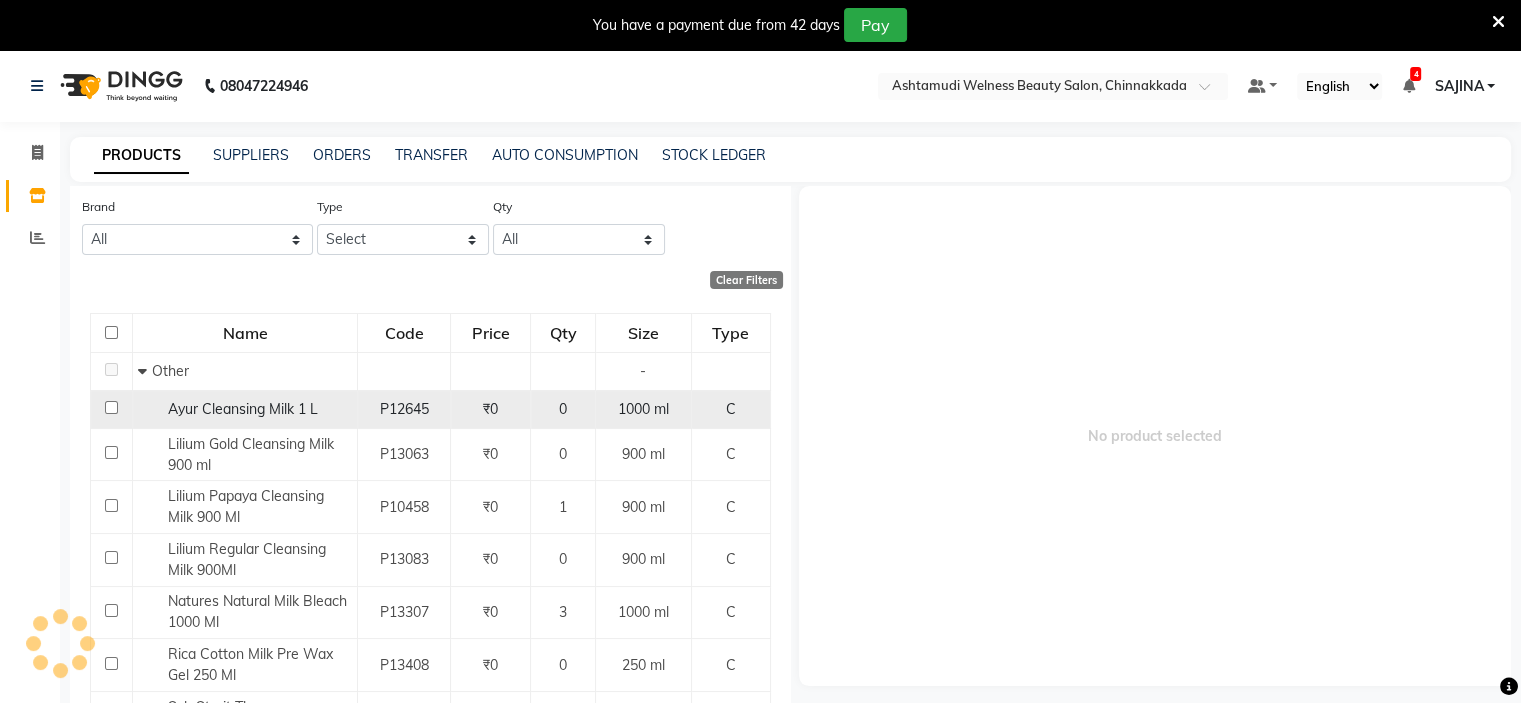 scroll, scrollTop: 0, scrollLeft: 0, axis: both 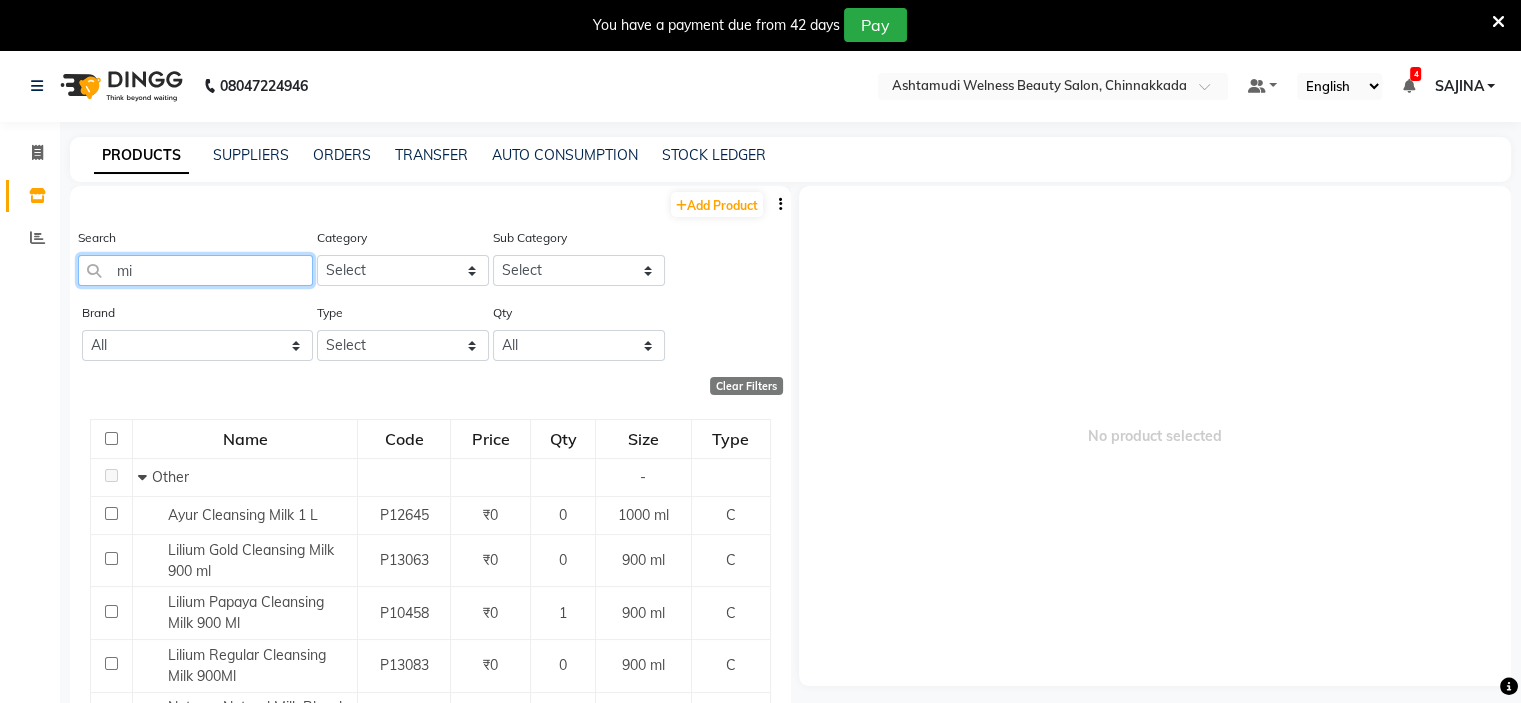 type on "m" 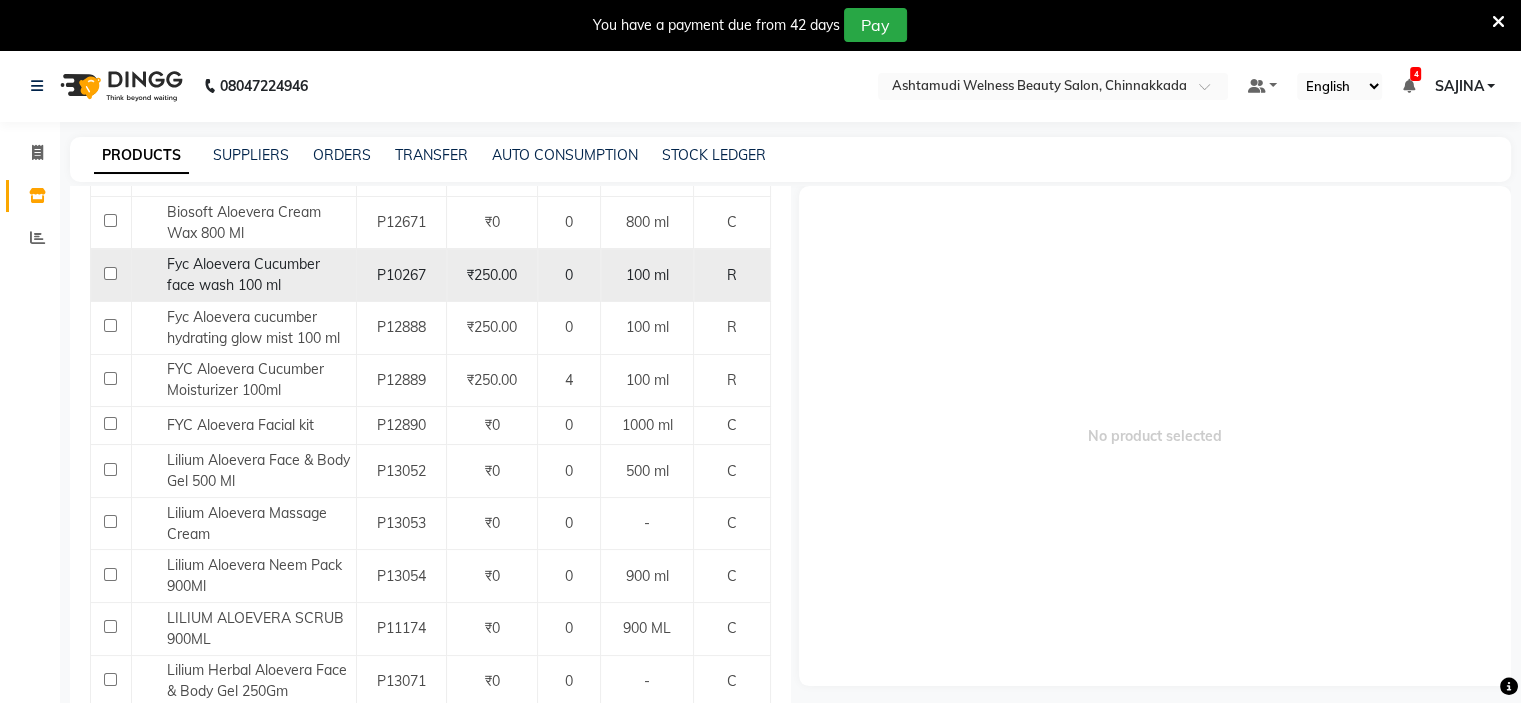 scroll, scrollTop: 0, scrollLeft: 0, axis: both 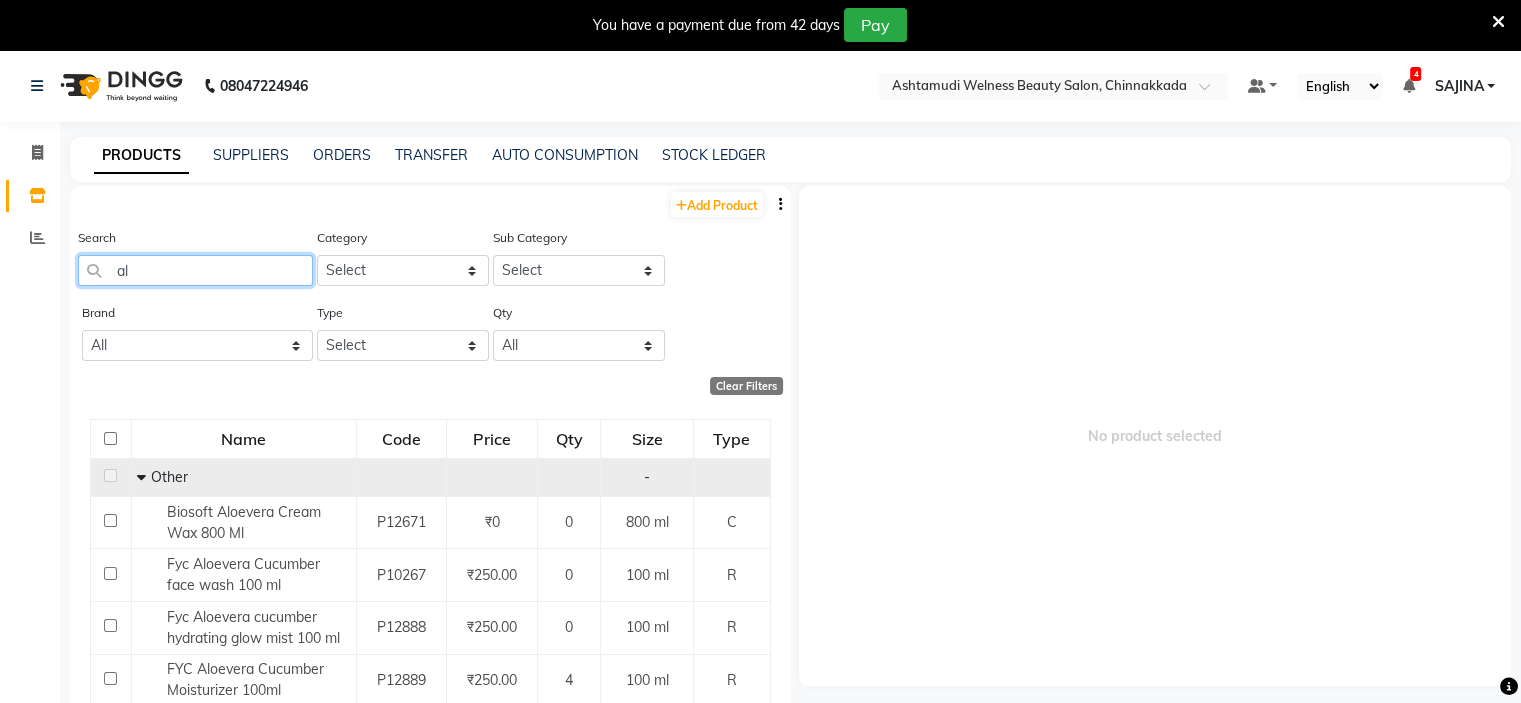 type on "a" 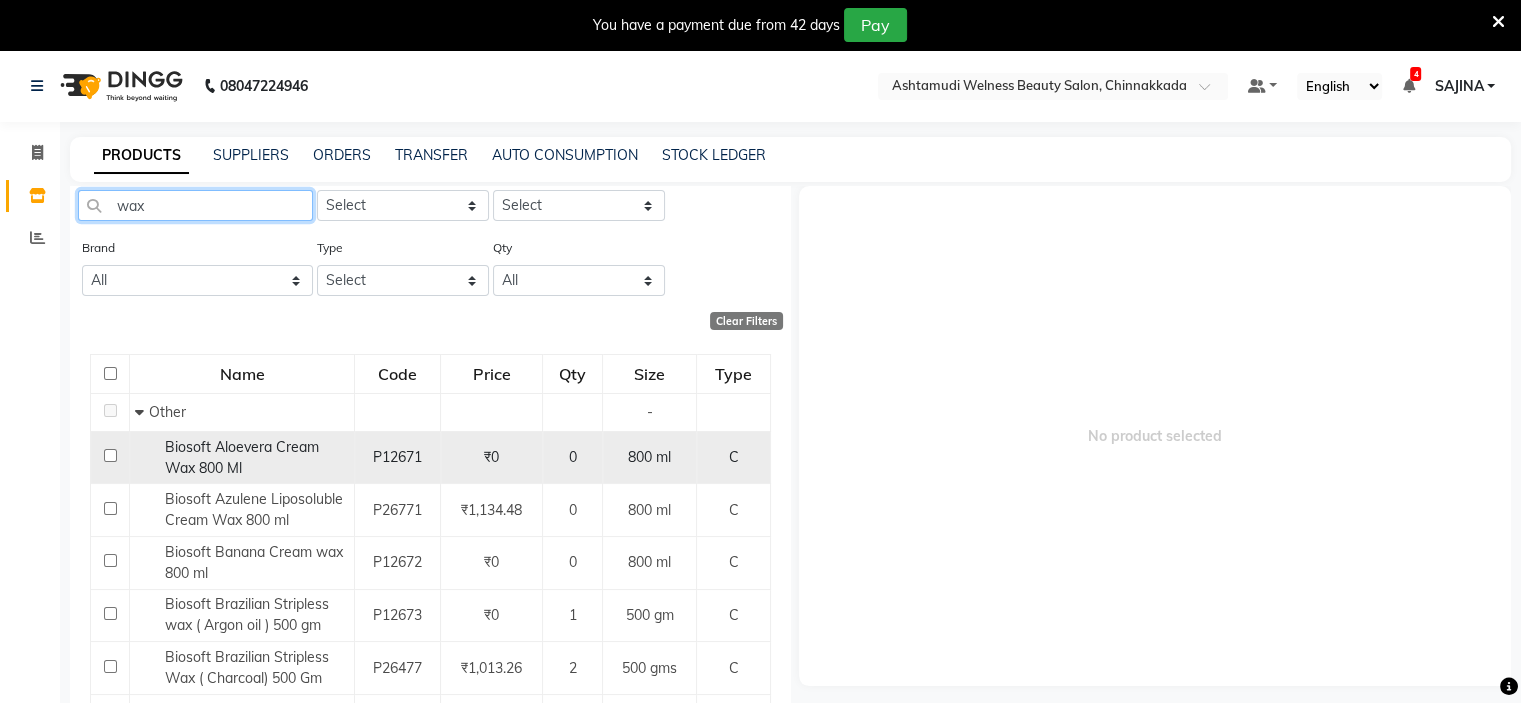 scroll, scrollTop: 100, scrollLeft: 0, axis: vertical 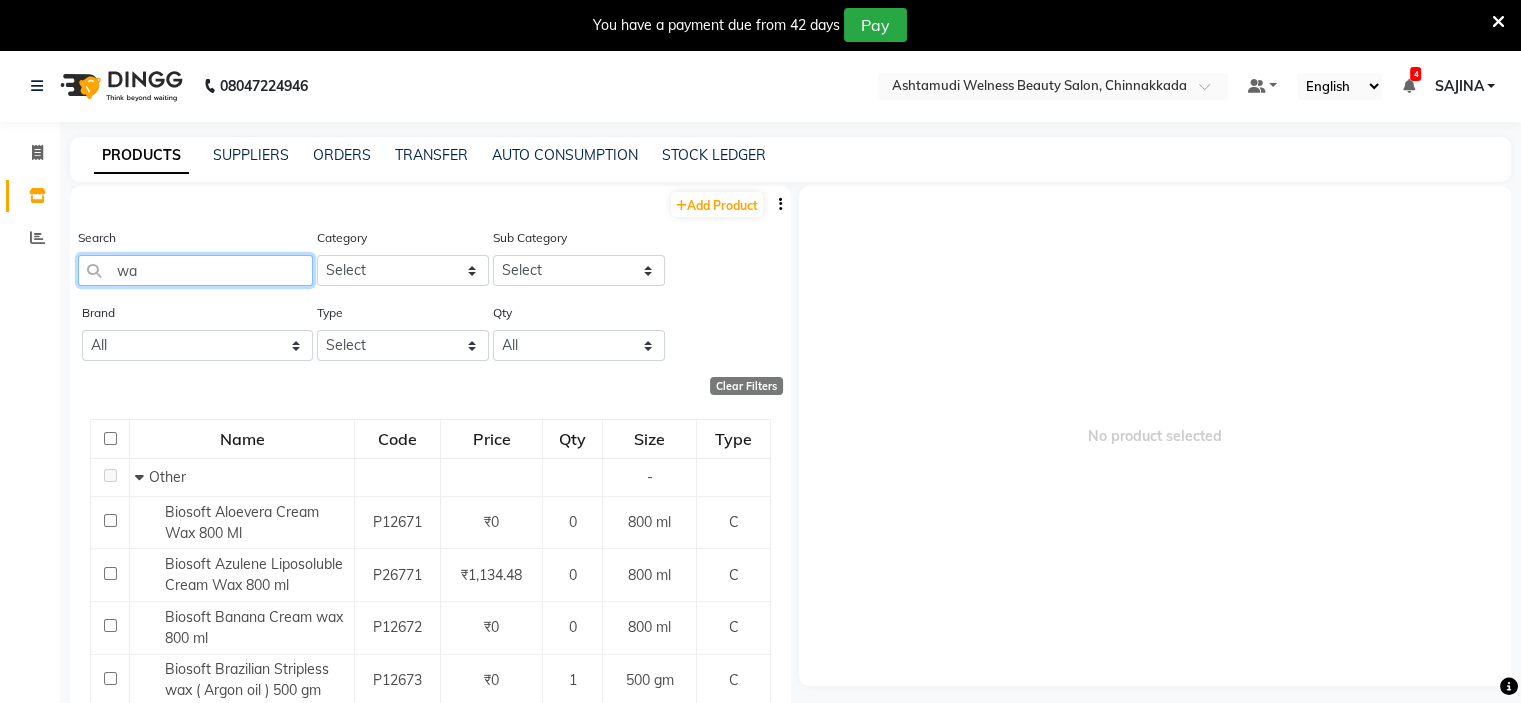 type on "w" 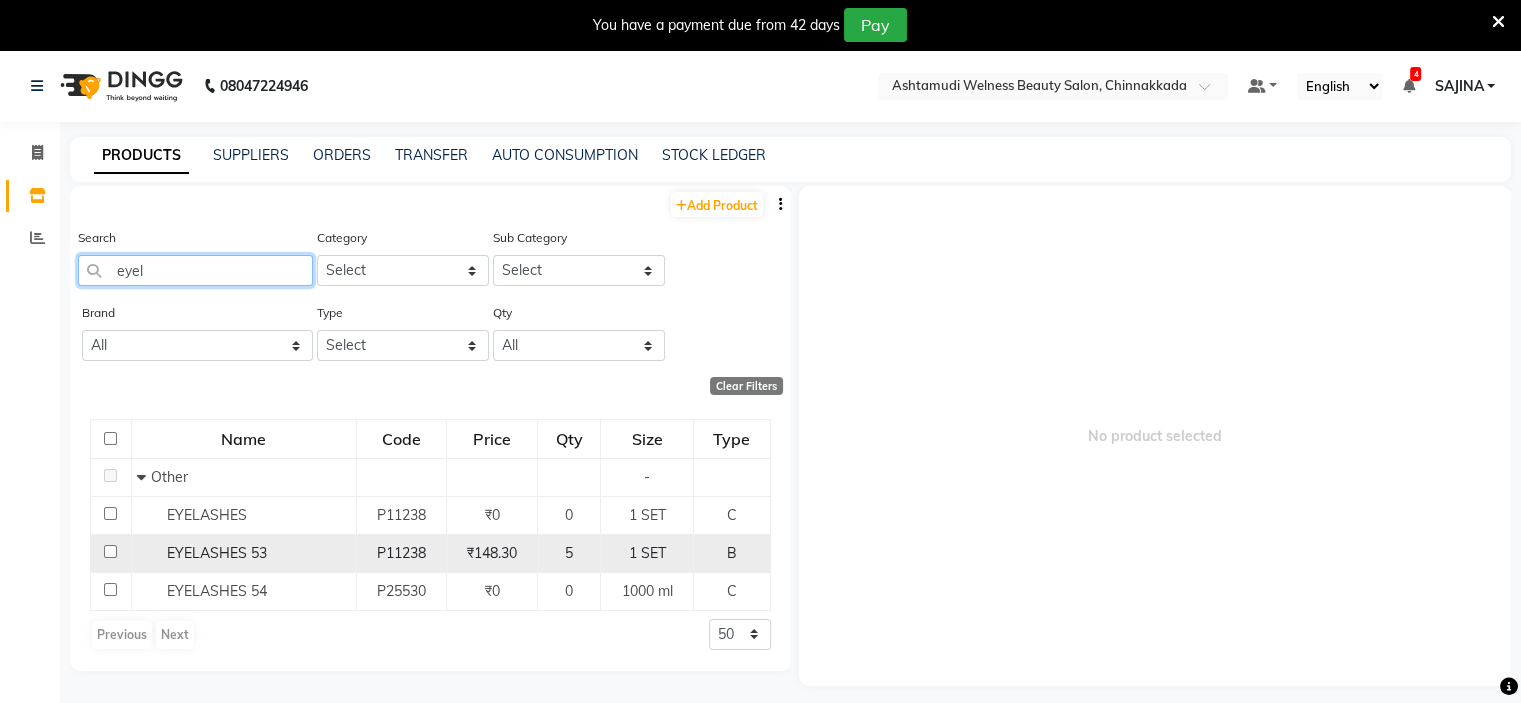 type on "eyel" 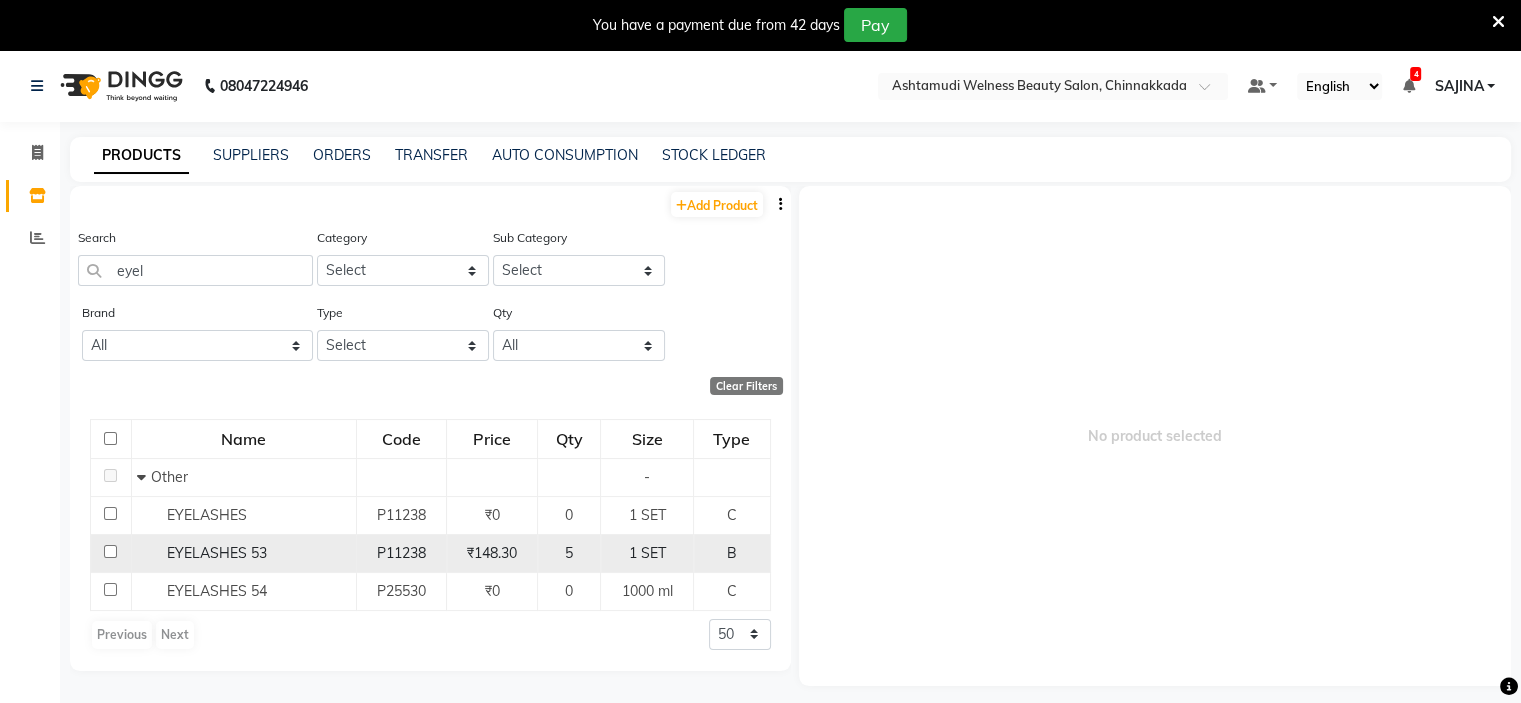 click on "EYELASHES 53" 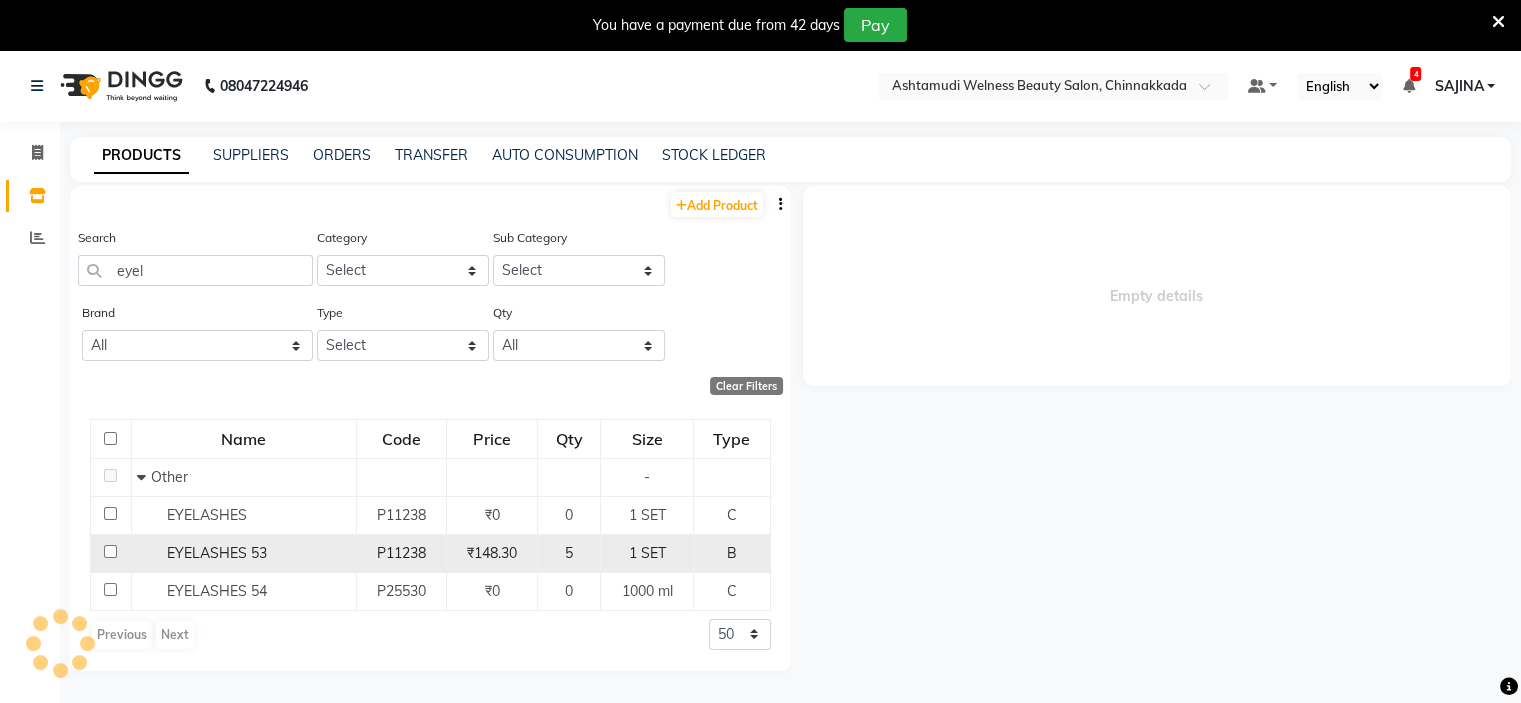 select 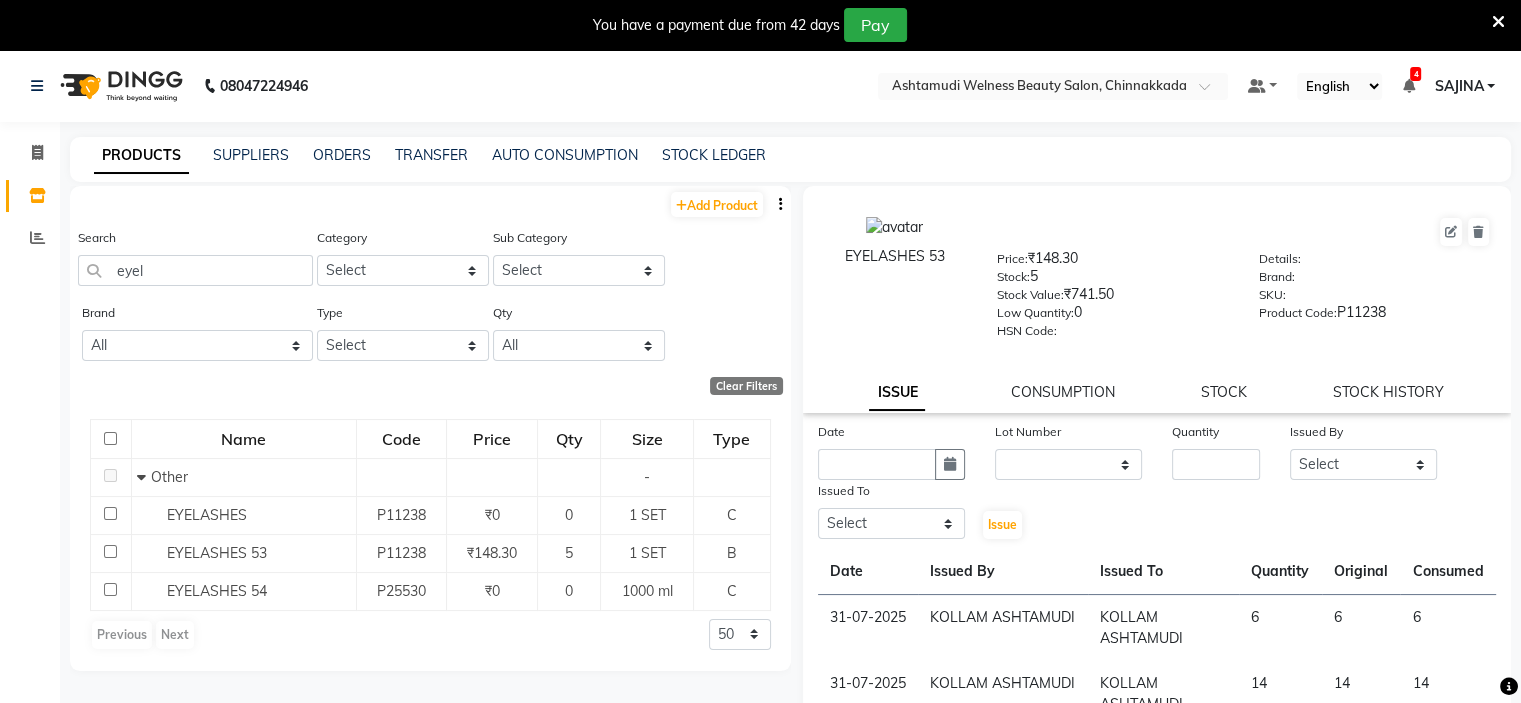 click on "EYELASHES 53  Price:   ₹148.30  Stock:   5  Stock Value:   ₹741.50  Low Quantity:  0  HSN Code:    Details:     Brand:     SKU:     Product Code:   P11238  ISSUE CONSUMPTION STOCK STOCK HISTORY" 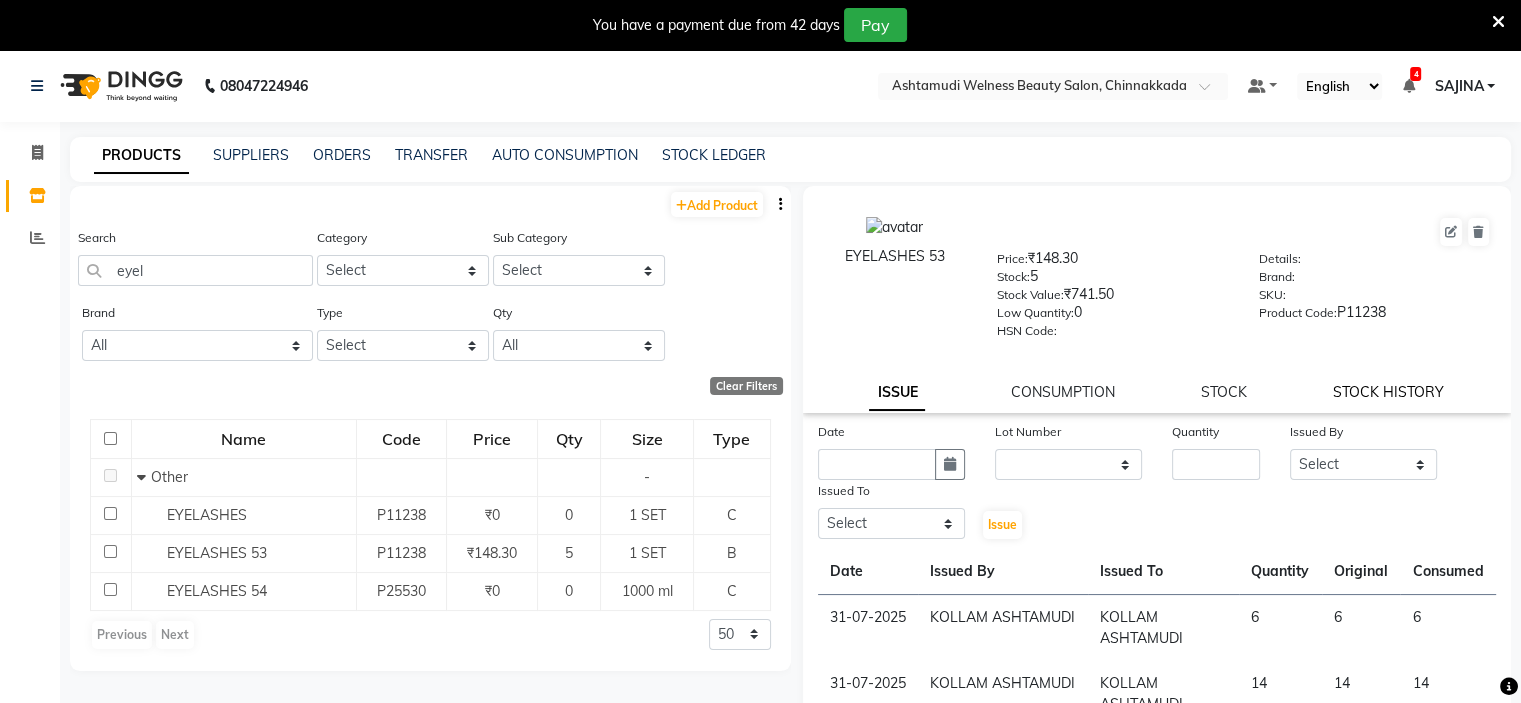 click on "STOCK HISTORY" 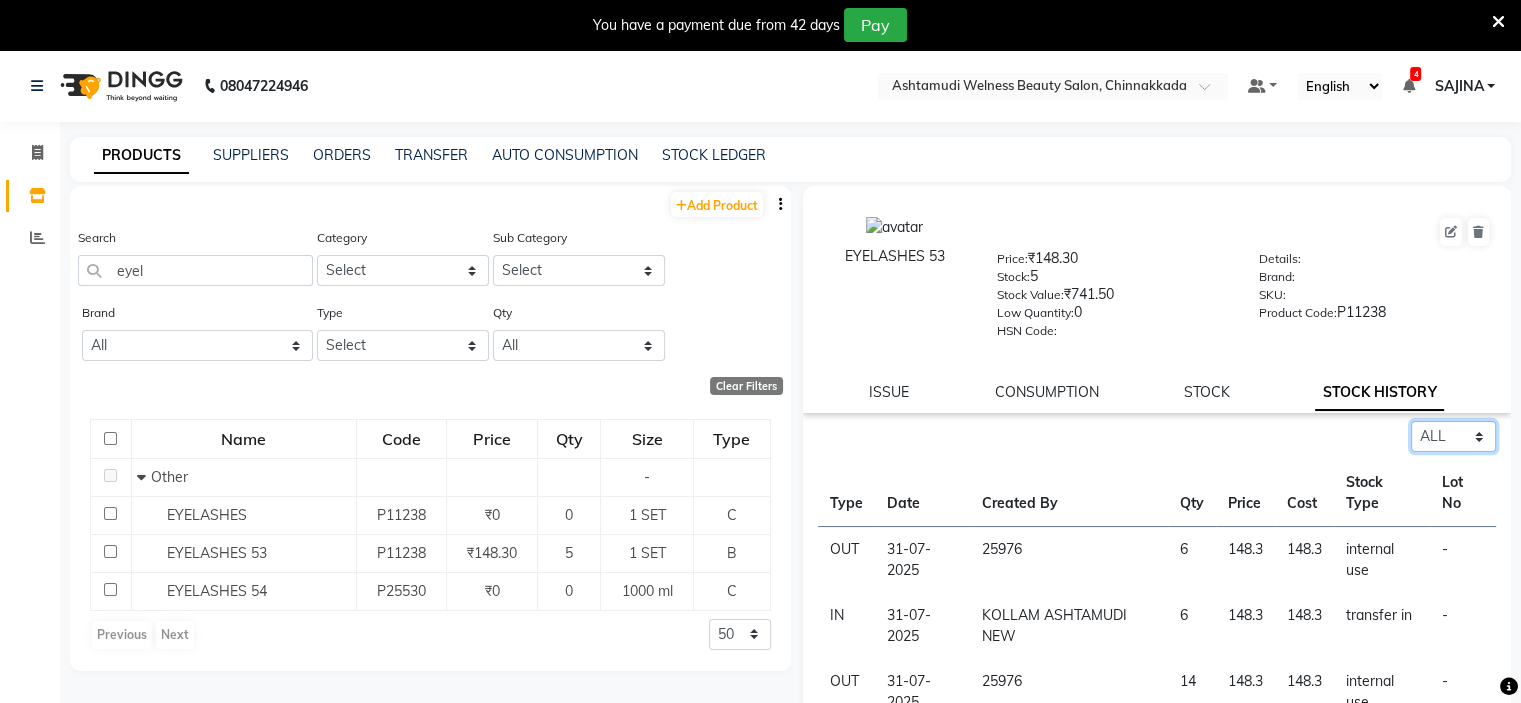 click on "Select ALL IN OUT" 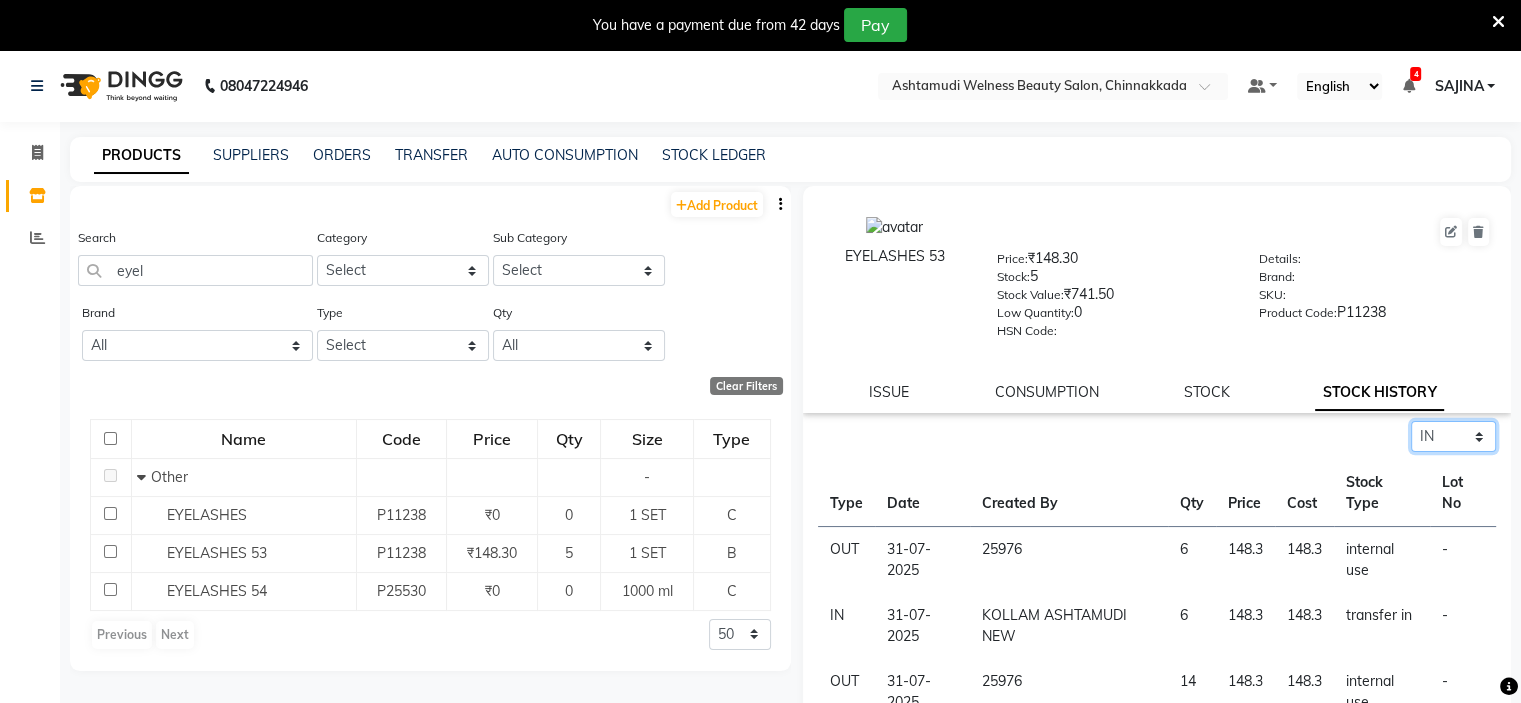click on "Select ALL IN OUT" 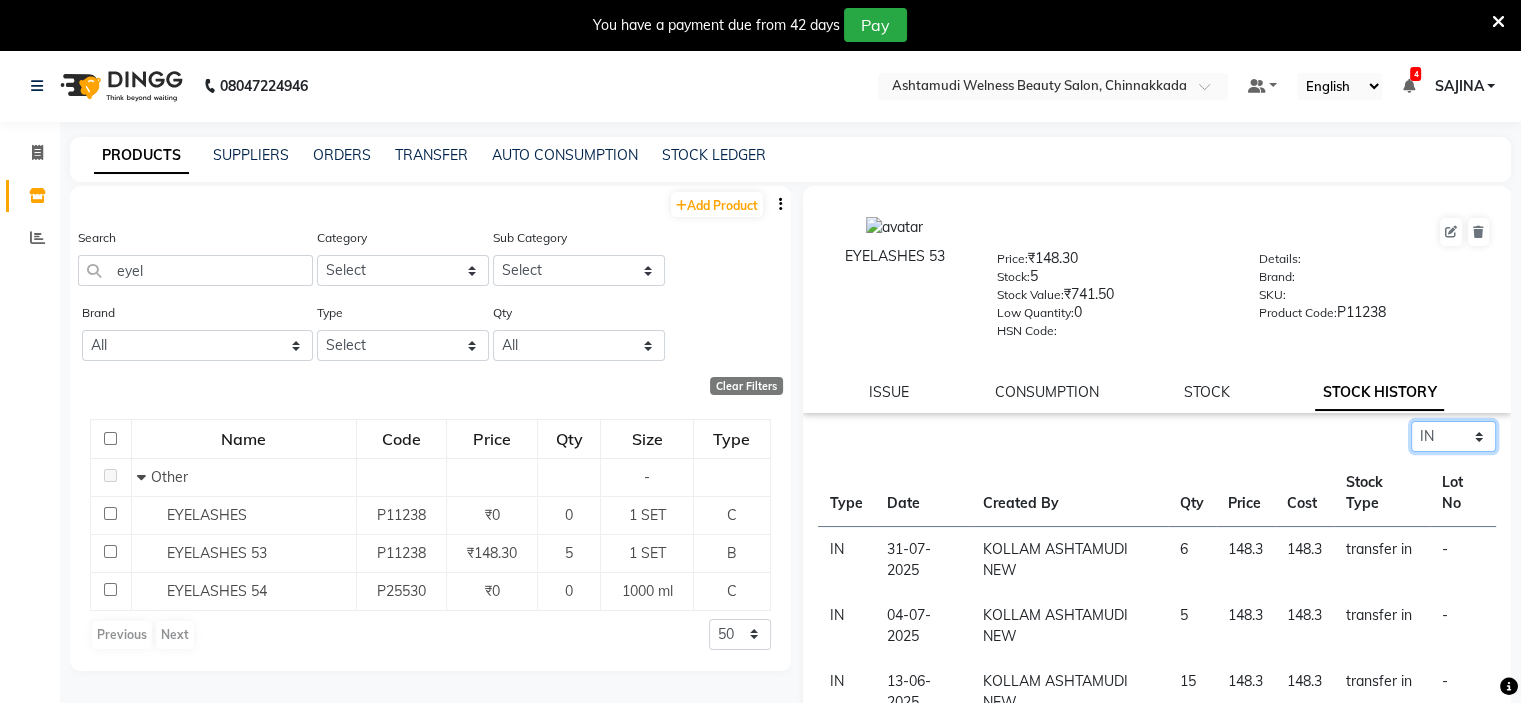 click on "Select ALL IN OUT" 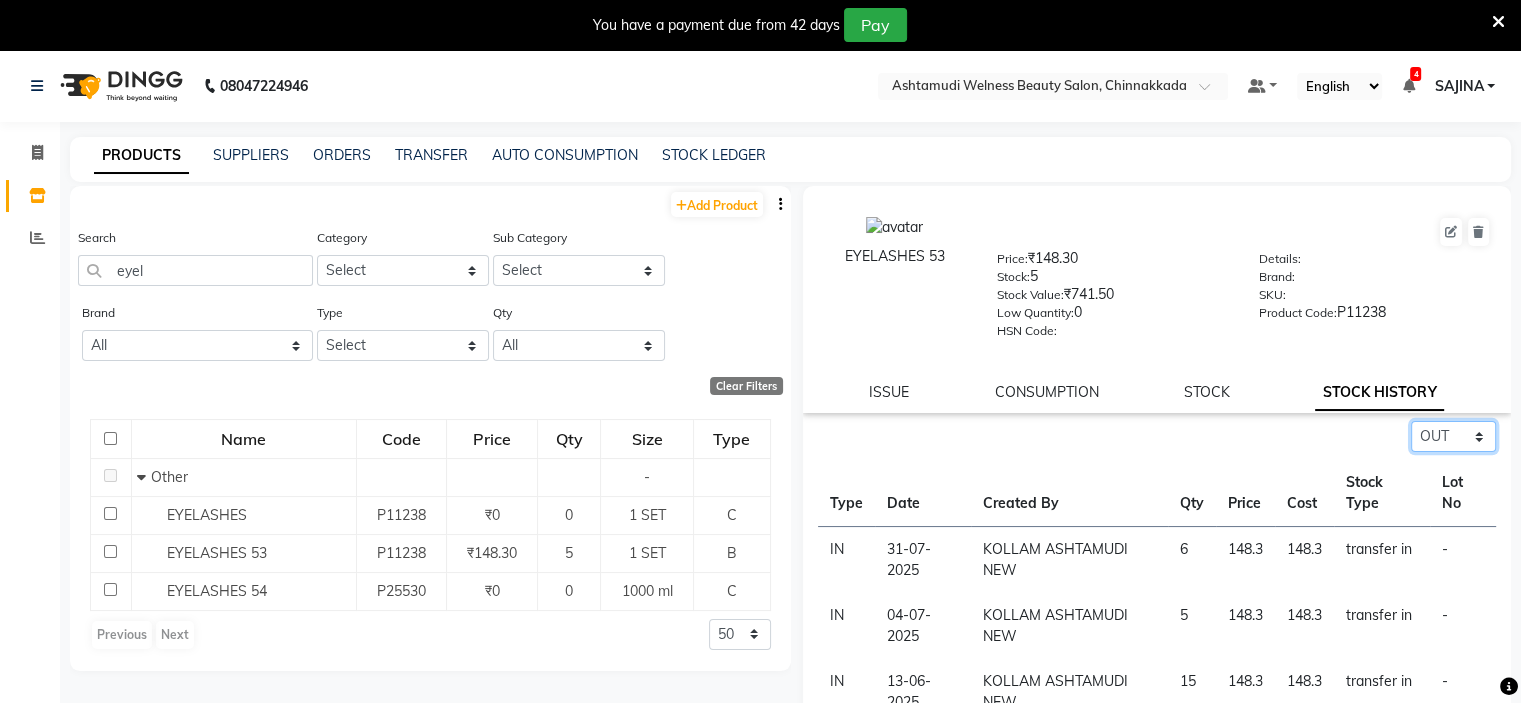 click on "Select ALL IN OUT" 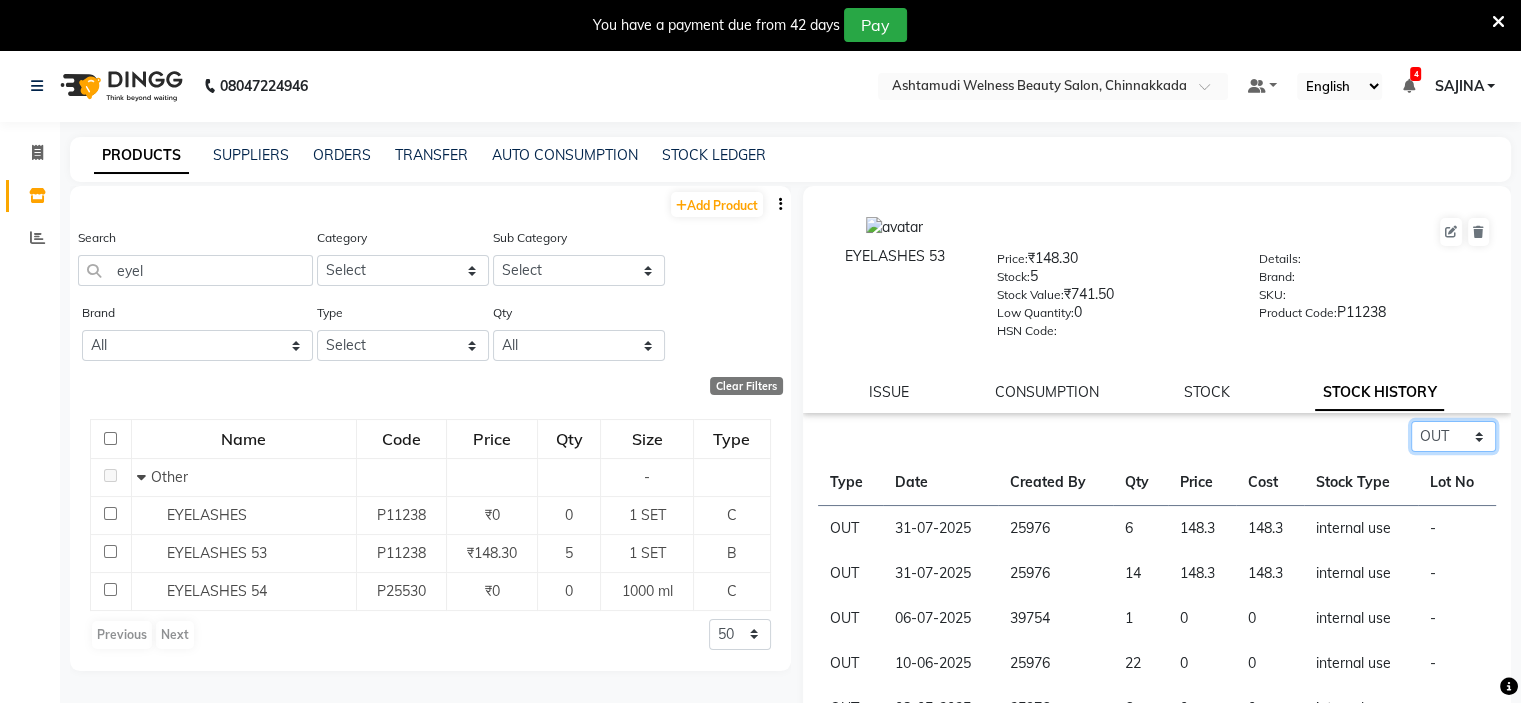 click on "Select ALL IN OUT" 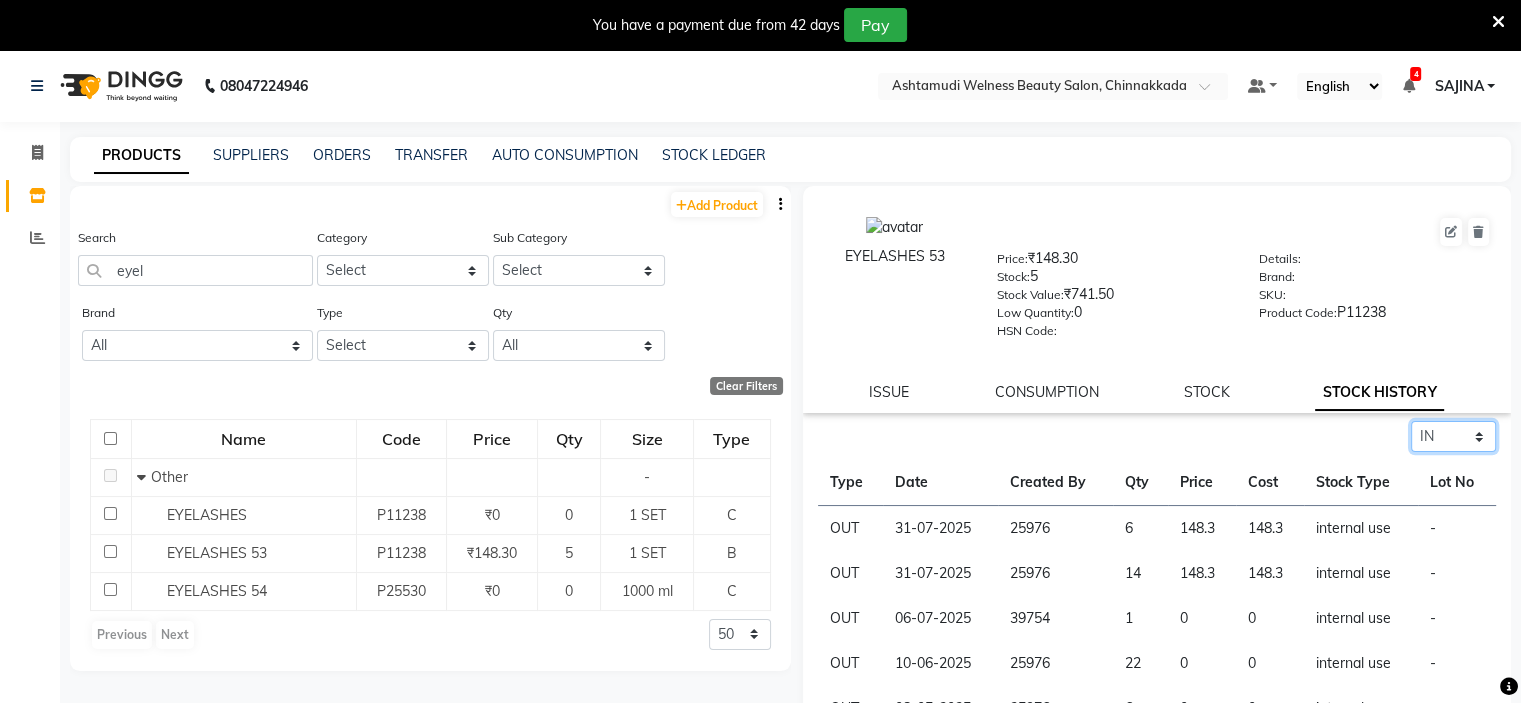 click on "Select ALL IN OUT" 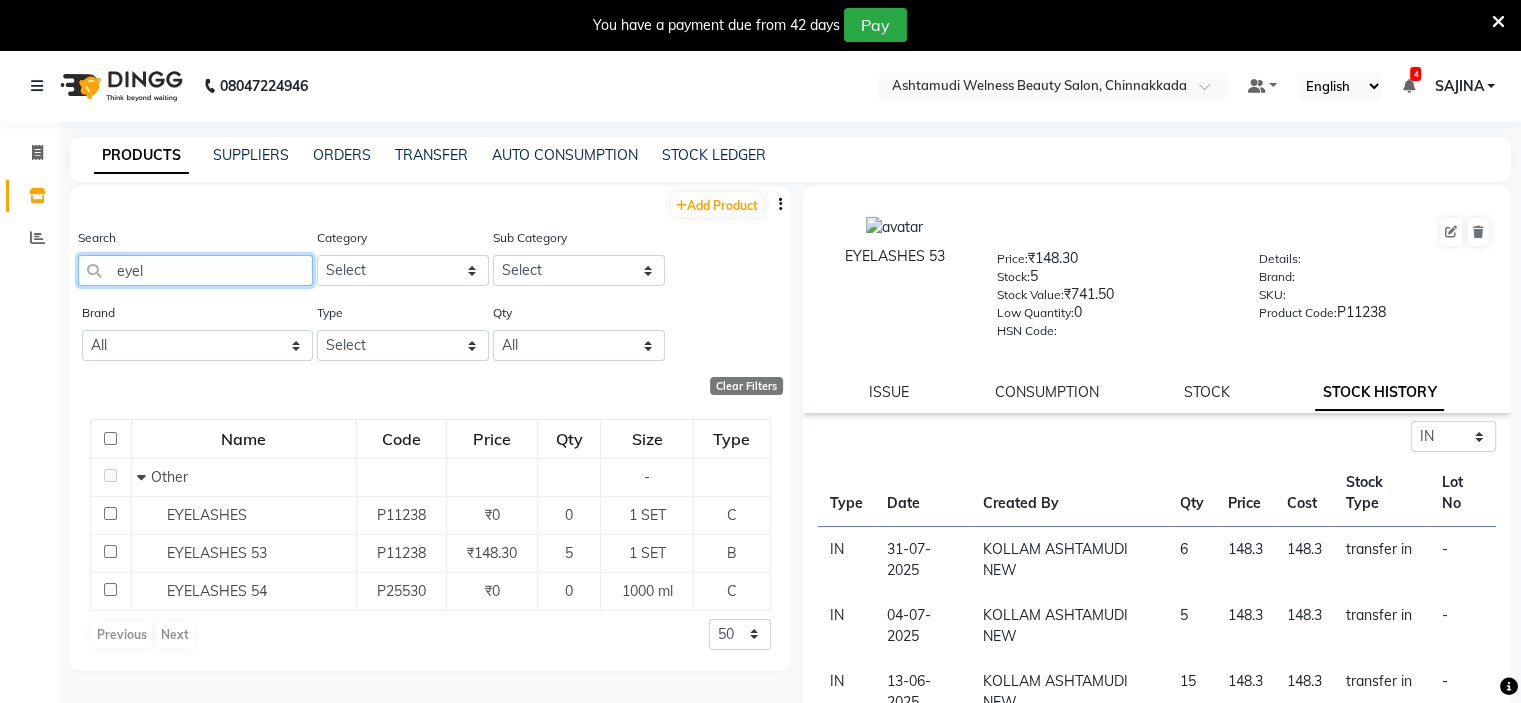 click on "eyel" 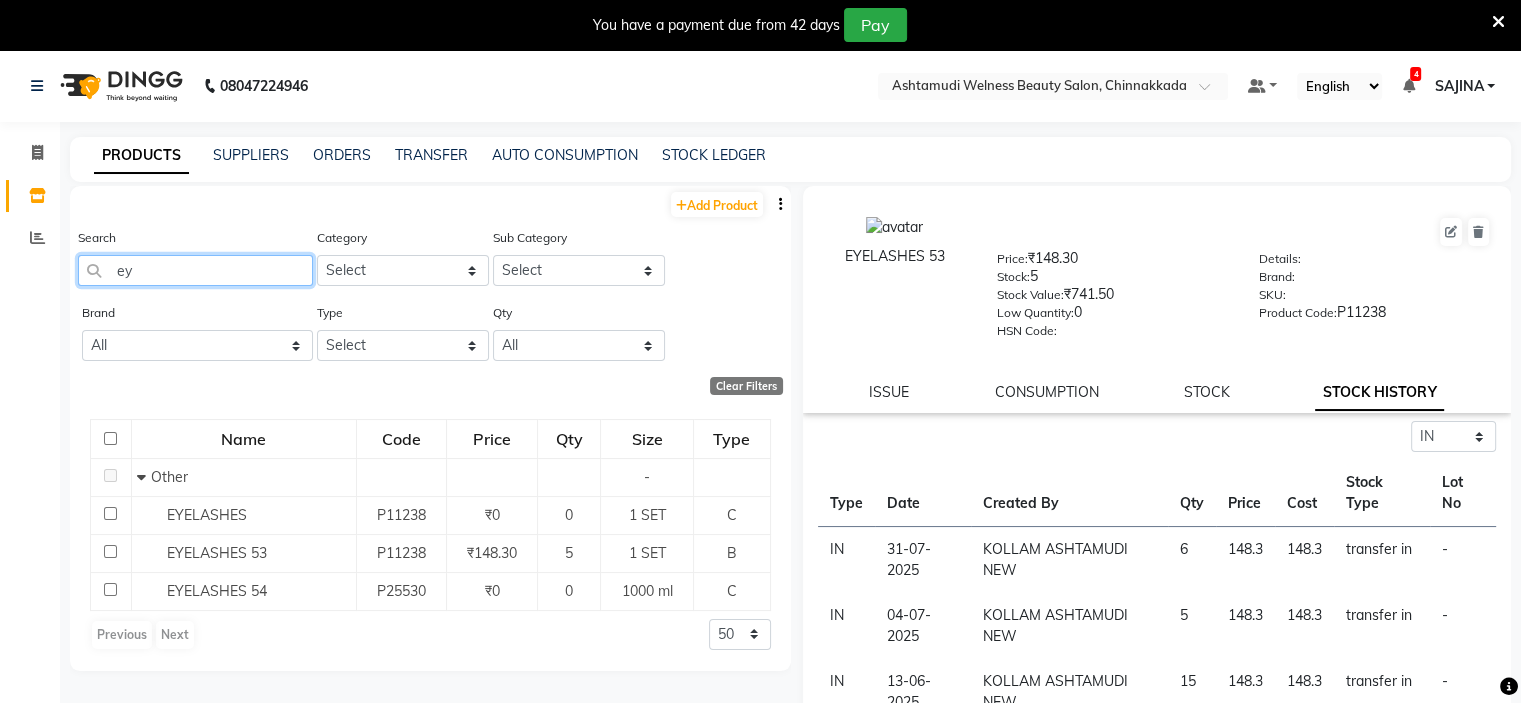 type on "e" 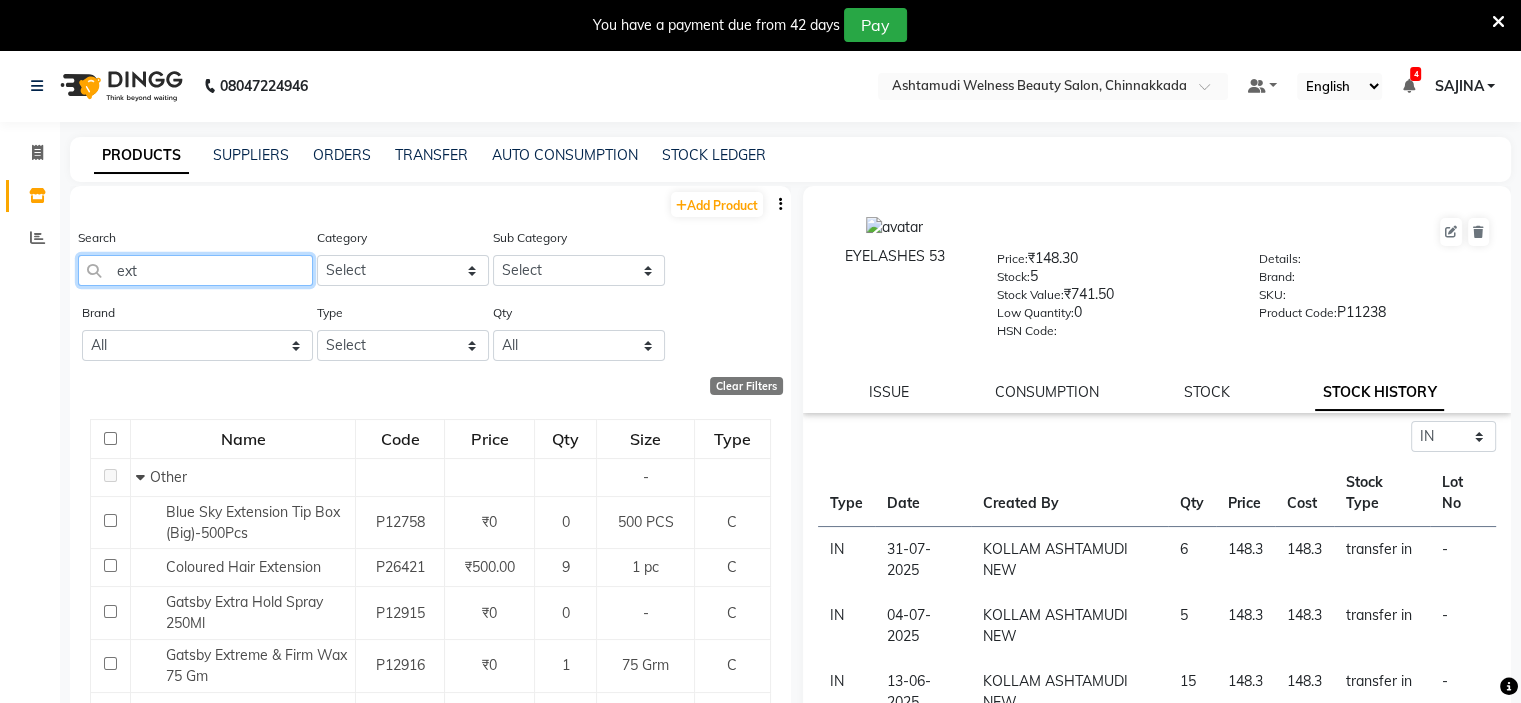 scroll, scrollTop: 55, scrollLeft: 0, axis: vertical 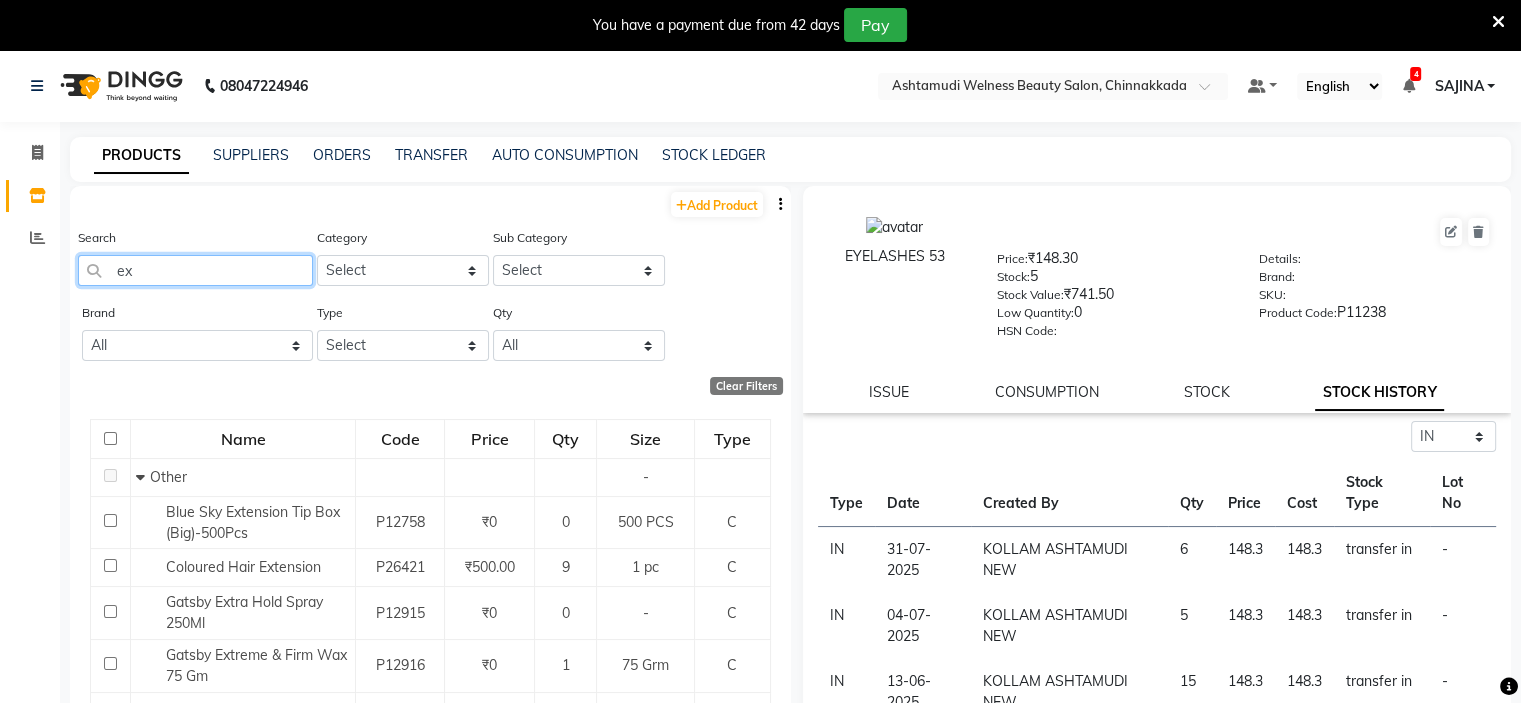 type on "e" 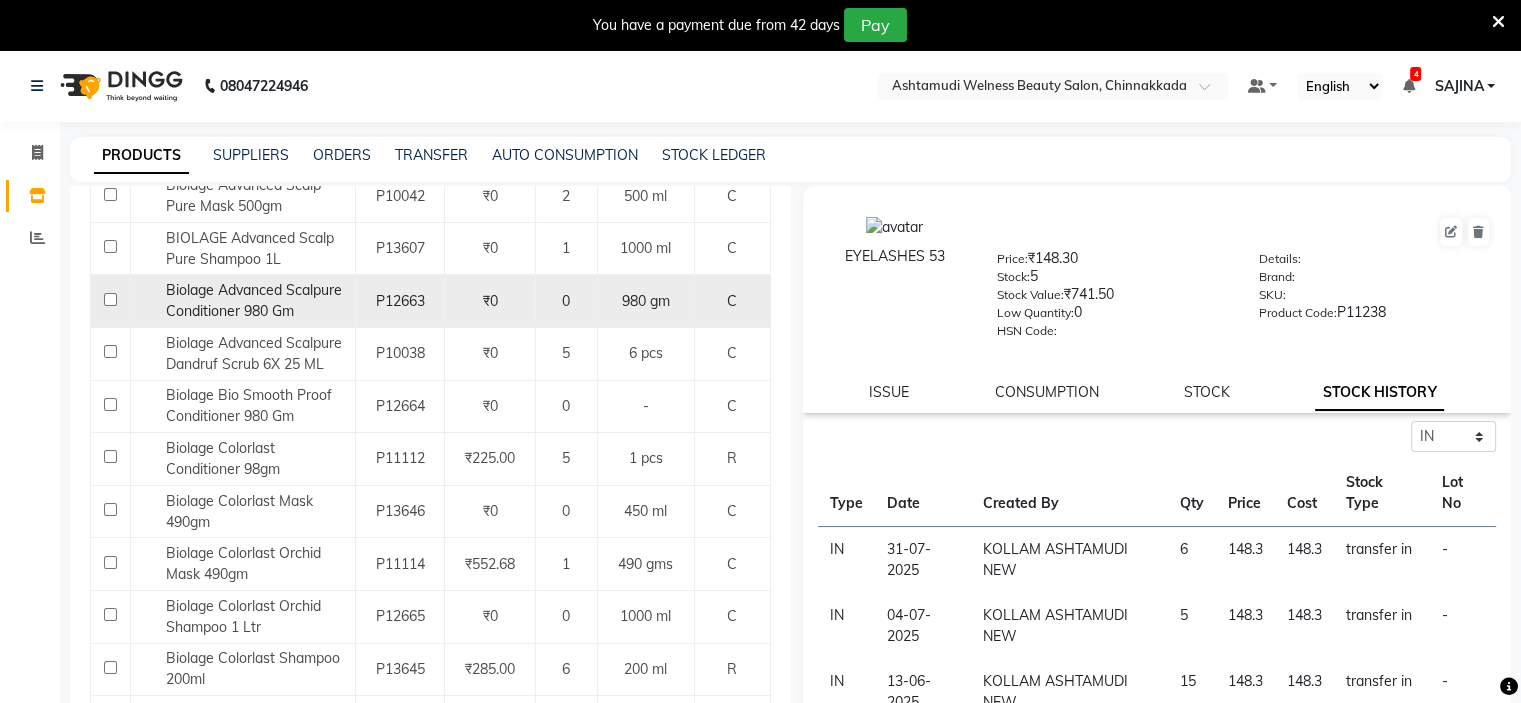 scroll, scrollTop: 0, scrollLeft: 0, axis: both 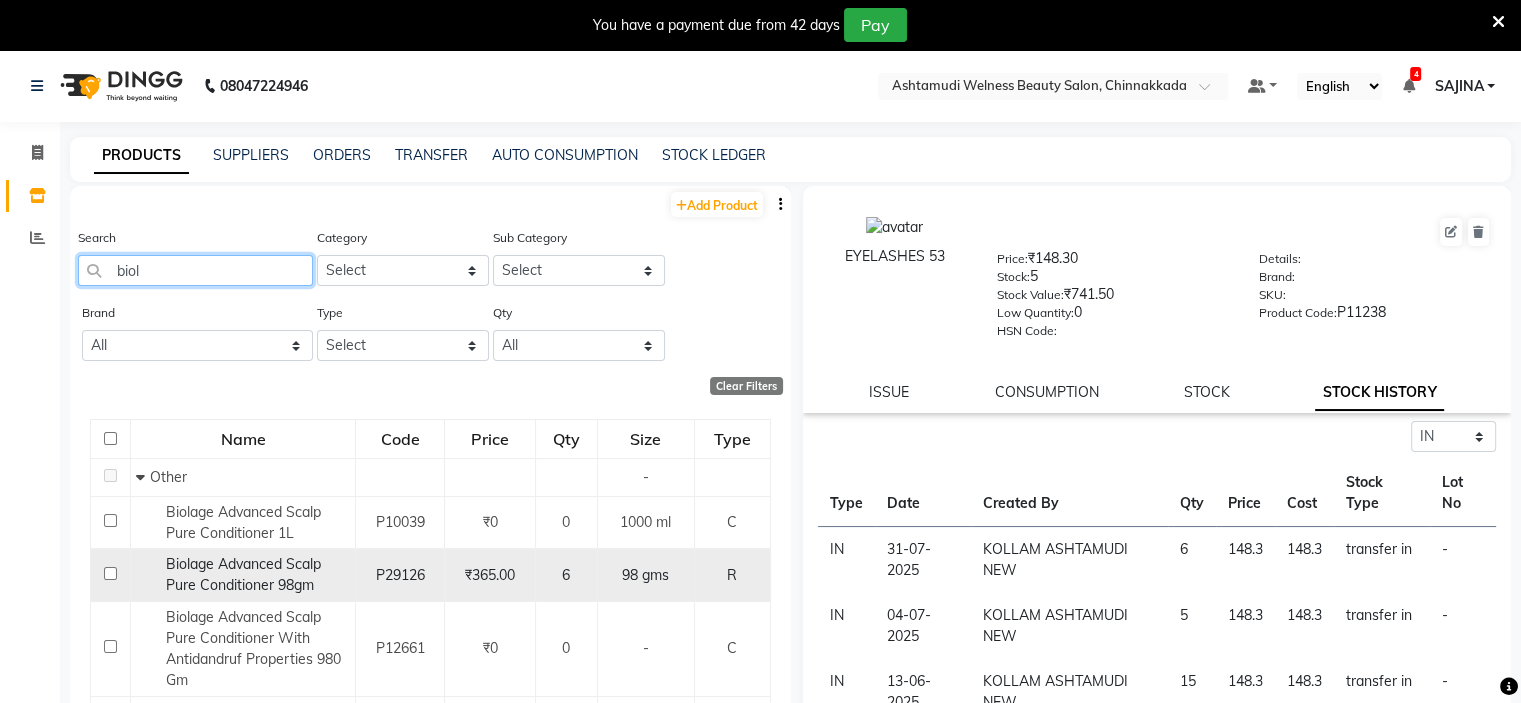 type on "biol" 